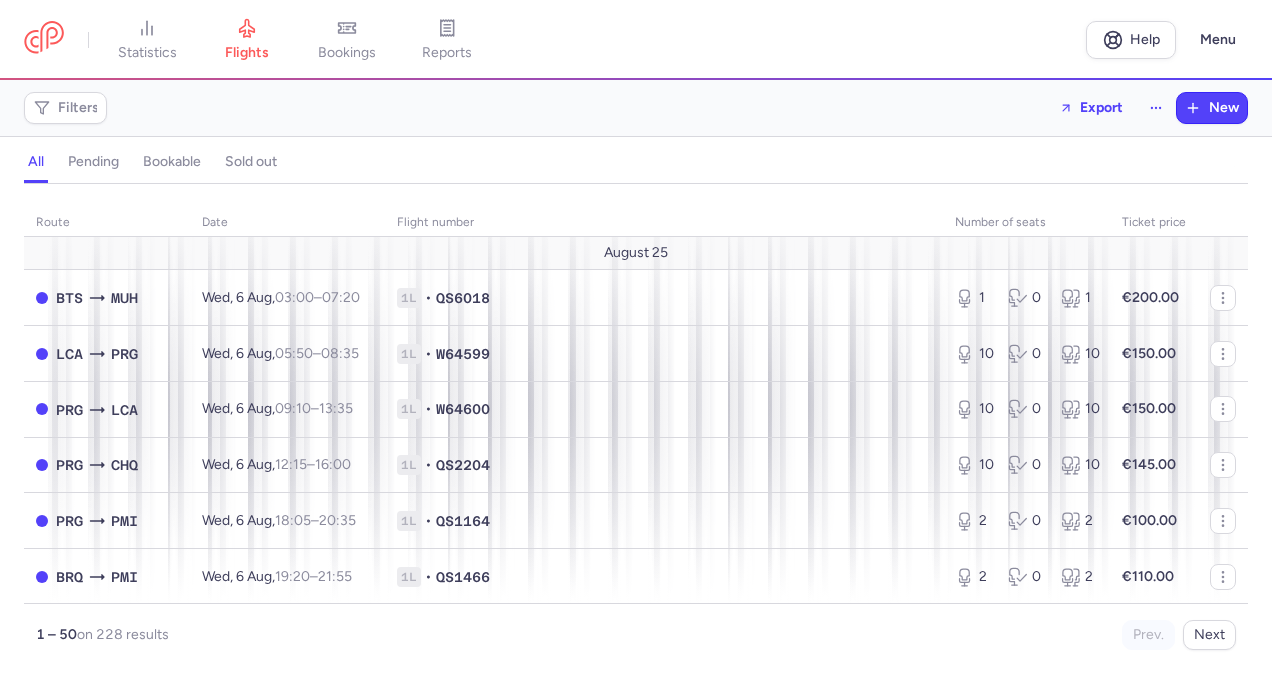 scroll, scrollTop: 0, scrollLeft: 0, axis: both 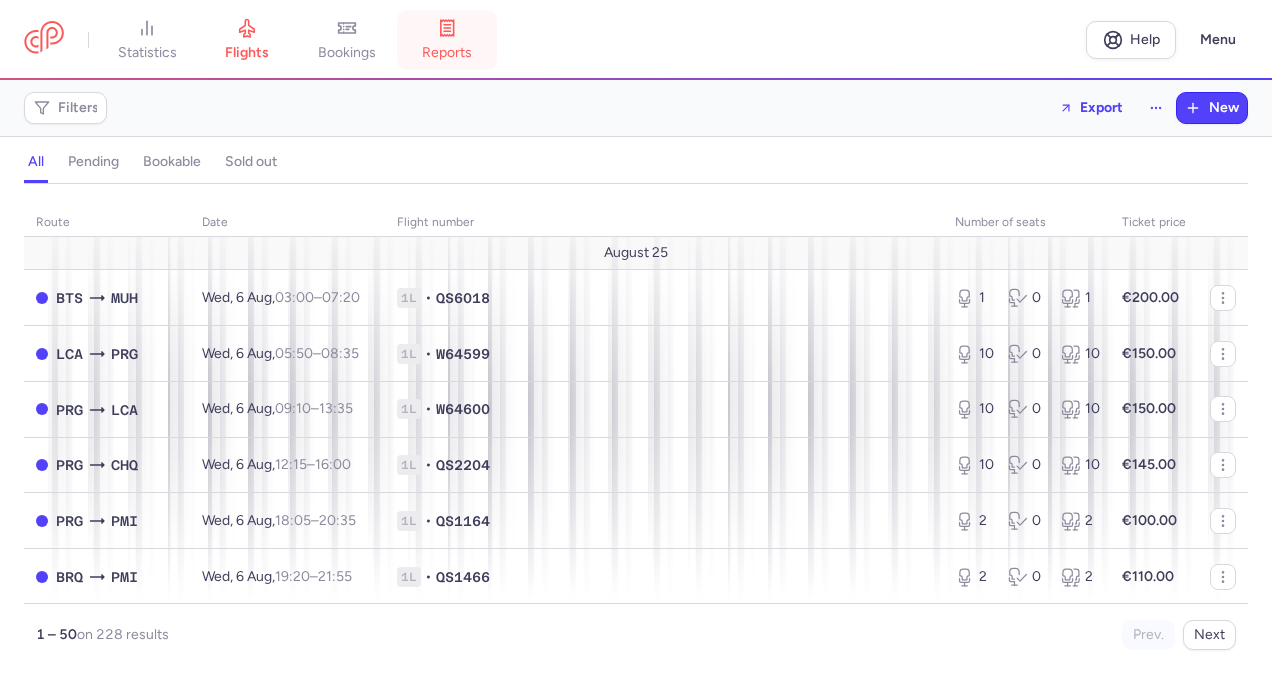 click on "reports" at bounding box center [447, 53] 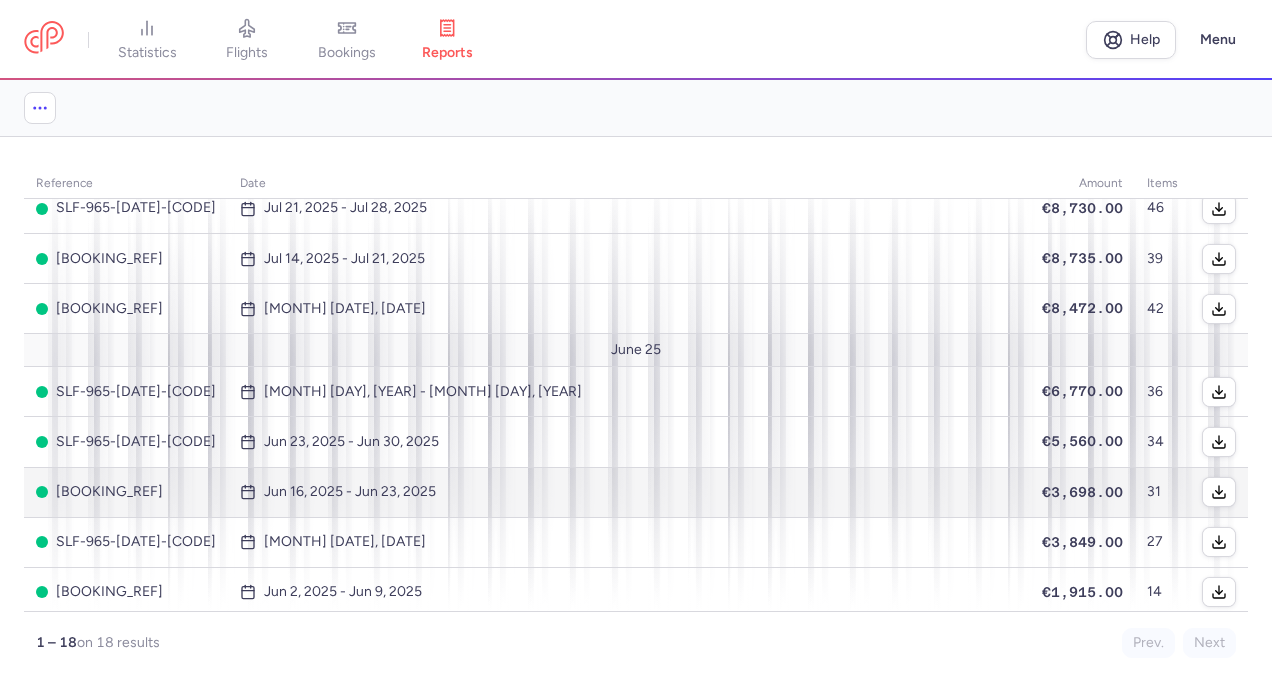 scroll, scrollTop: 200, scrollLeft: 0, axis: vertical 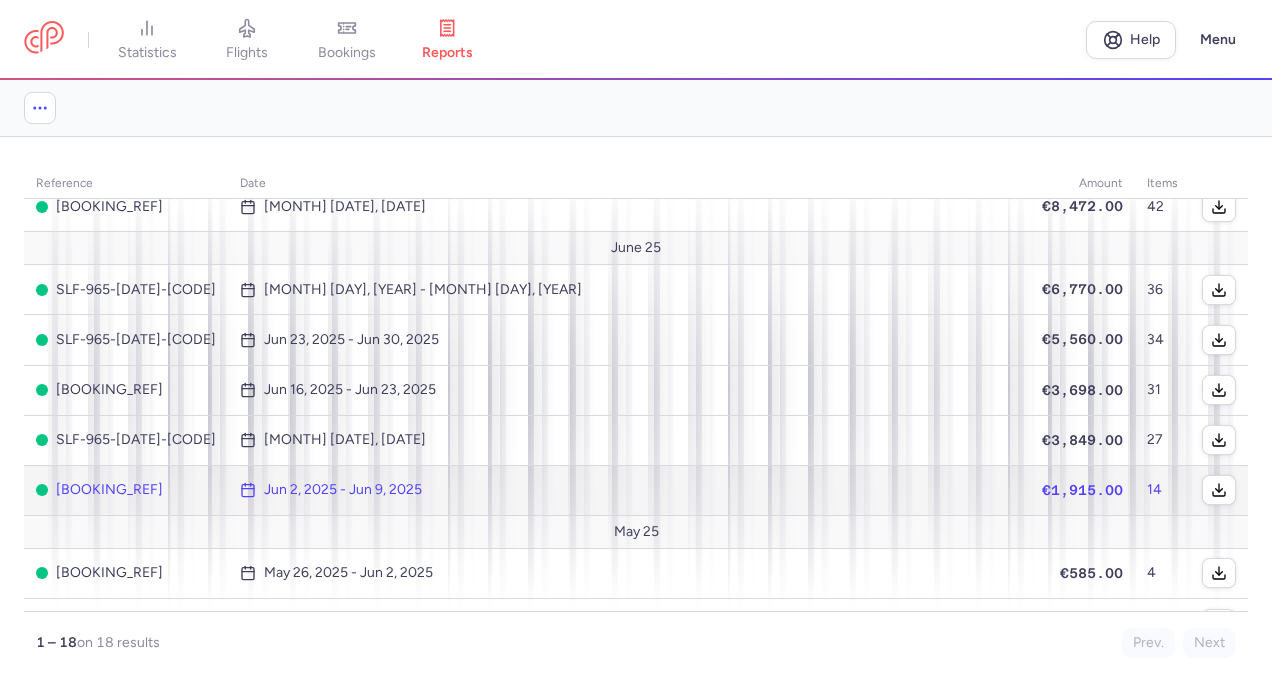 click on "Jun 2, 2025 - Jun 9, 2025" 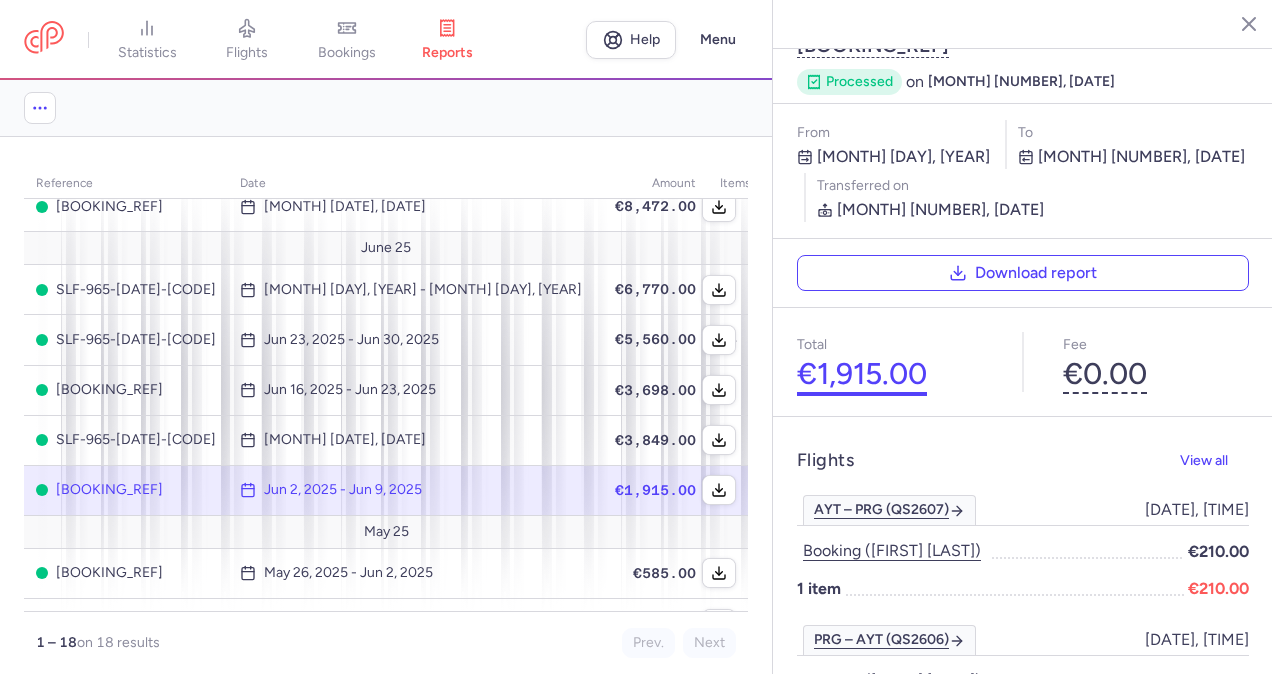 scroll, scrollTop: 0, scrollLeft: 0, axis: both 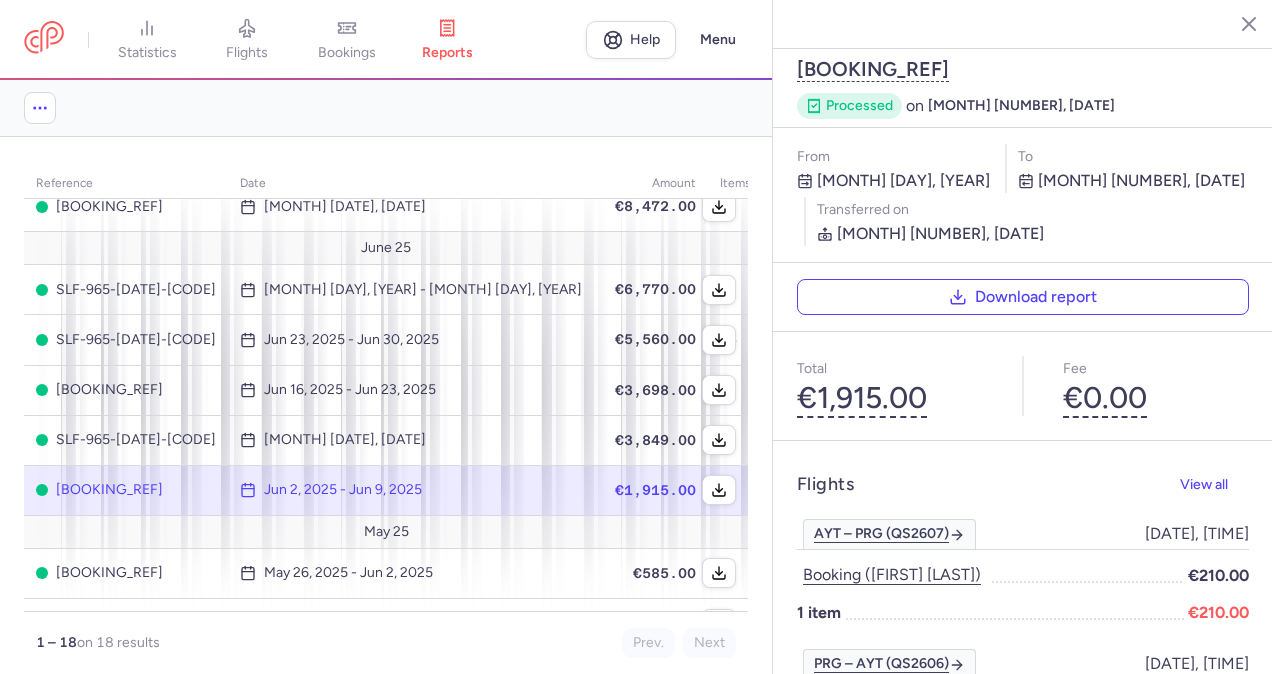 click on "See upcoming reports" at bounding box center (386, 108) 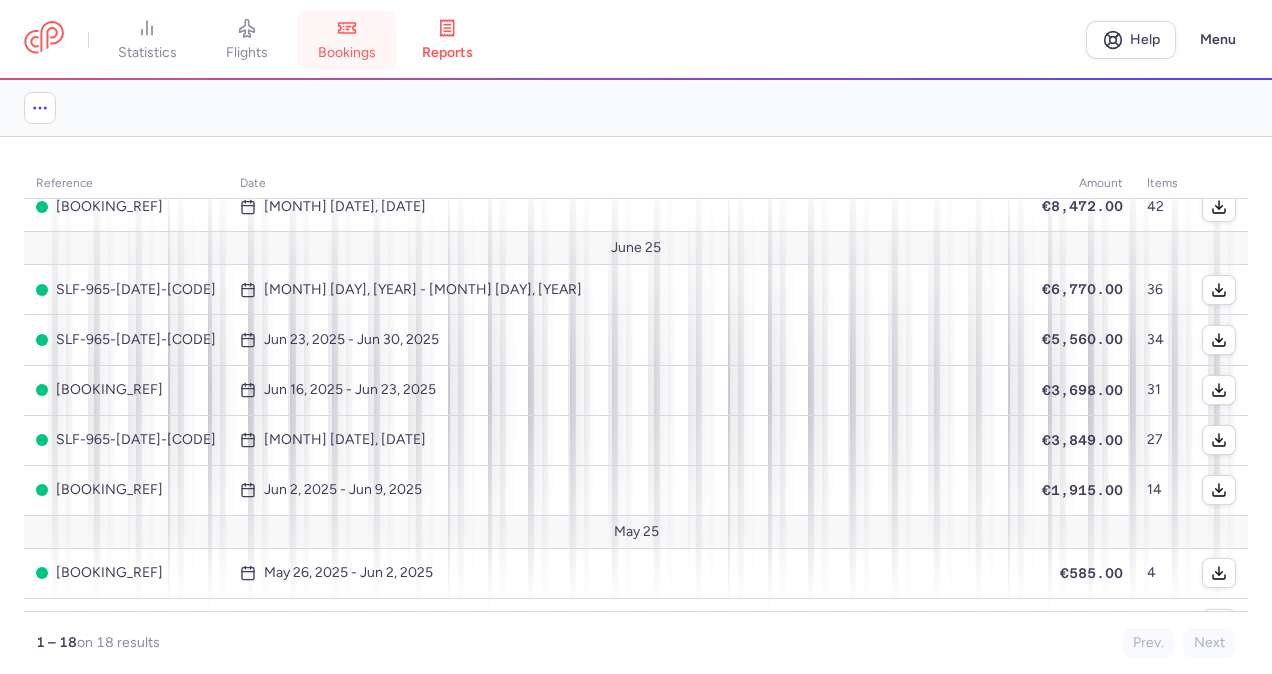 click on "bookings" at bounding box center [347, 53] 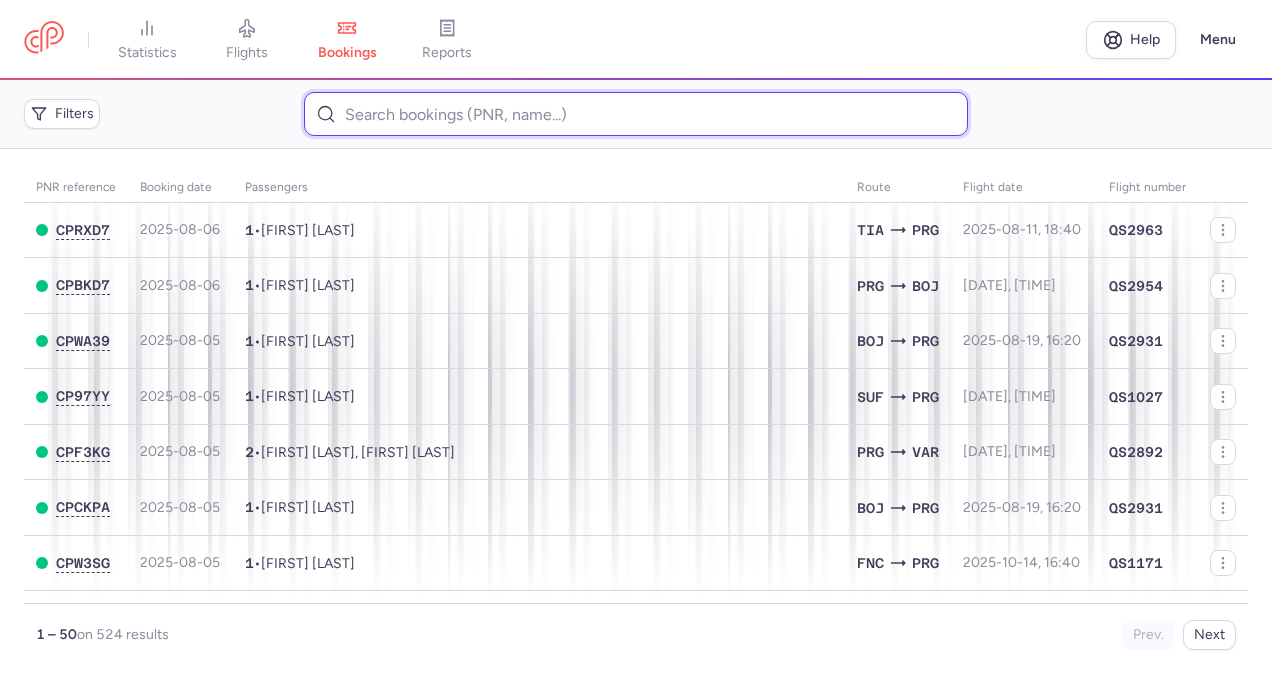 click at bounding box center [636, 114] 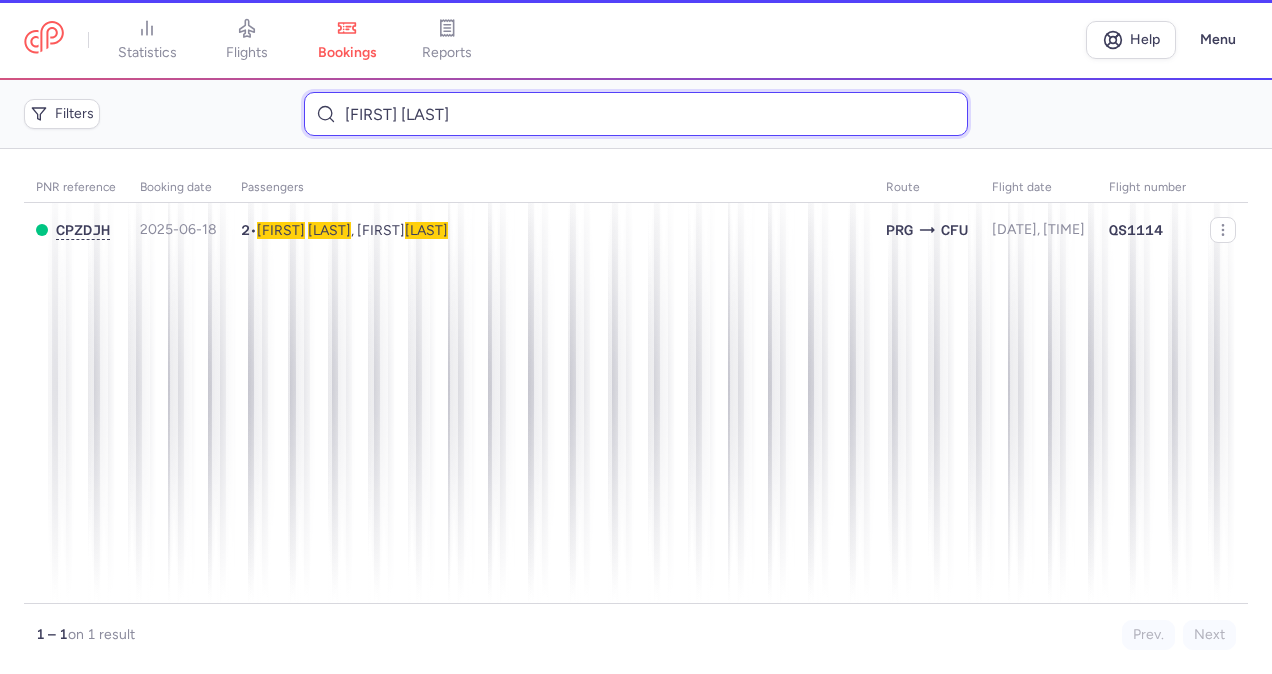 type on "[FIRST] [LAST]" 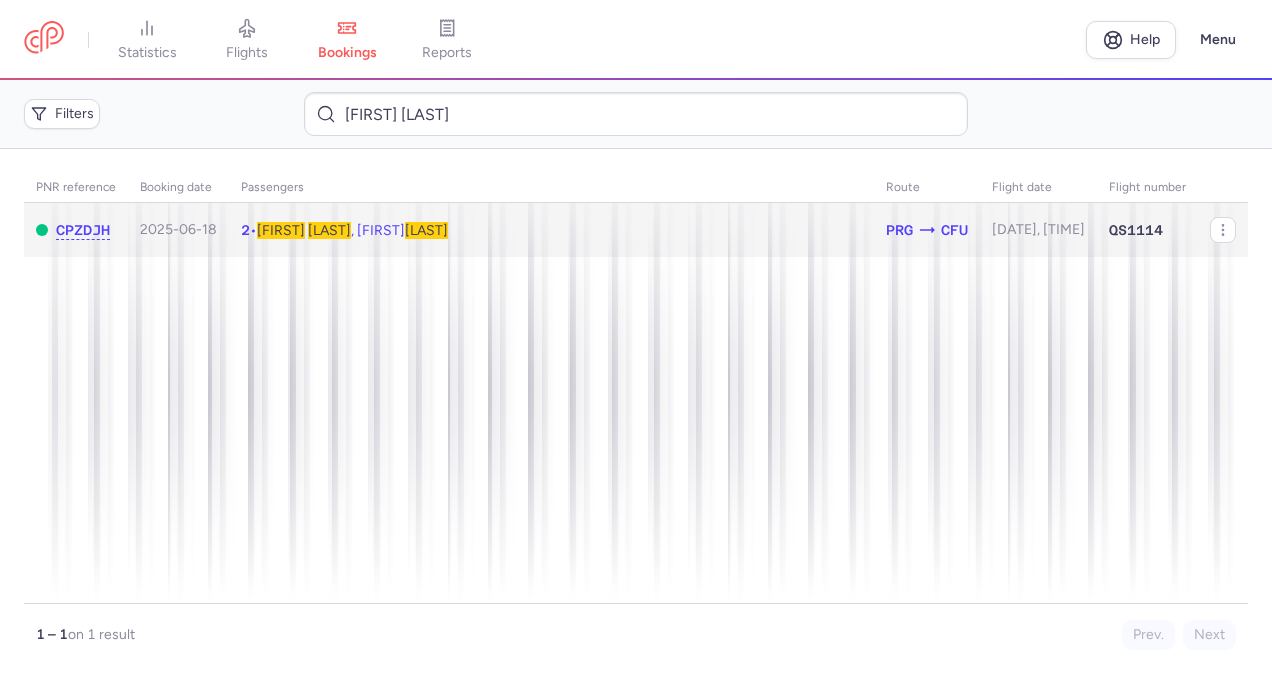 click on "2  •  [FIRST]   [LAST] , [FIRST]  [LAST]" 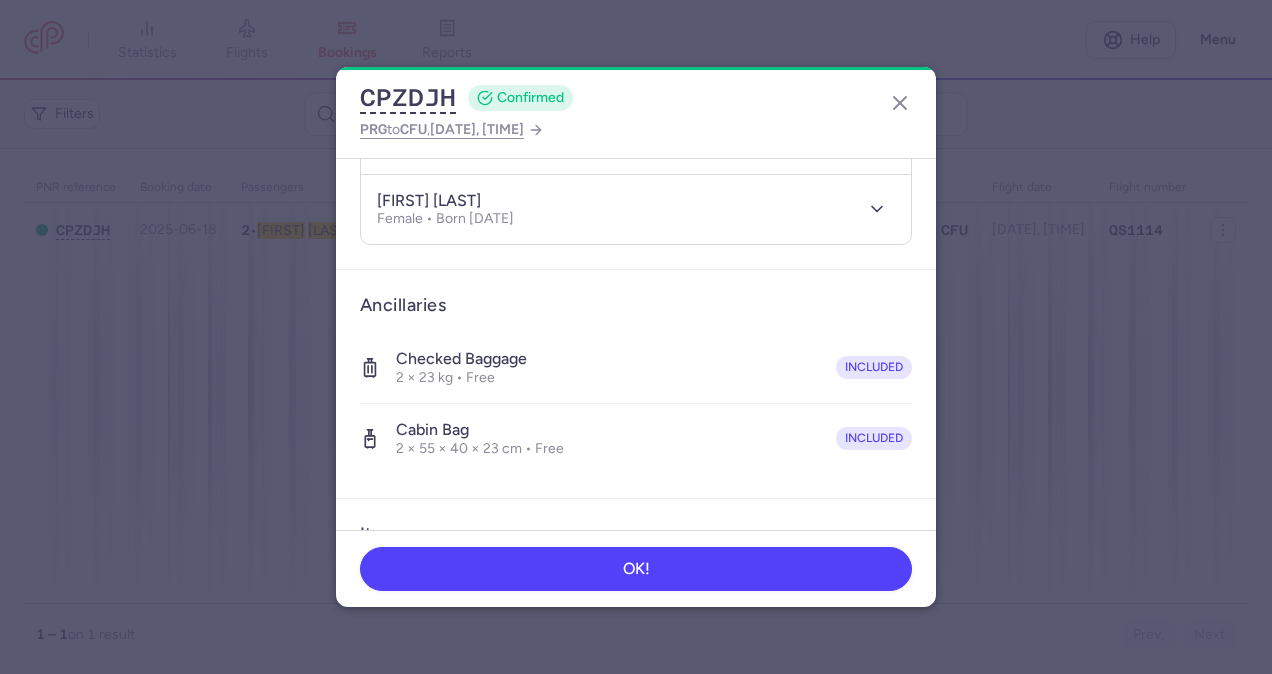 scroll, scrollTop: 400, scrollLeft: 0, axis: vertical 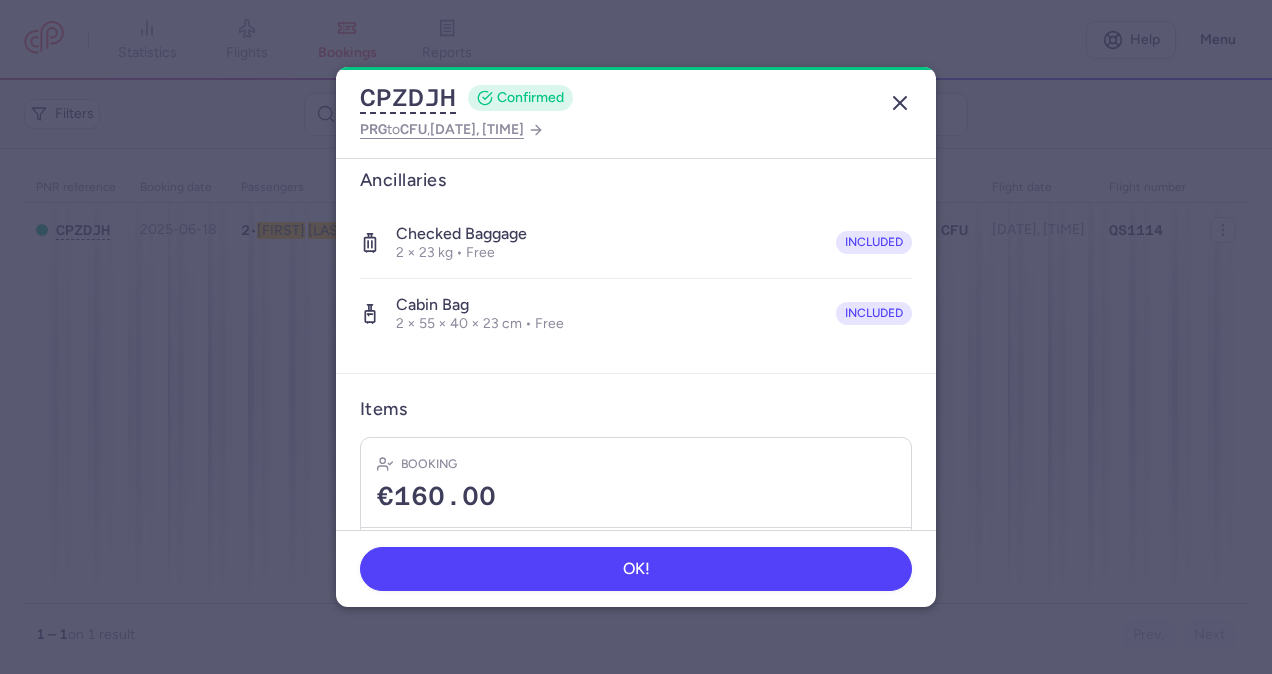 click 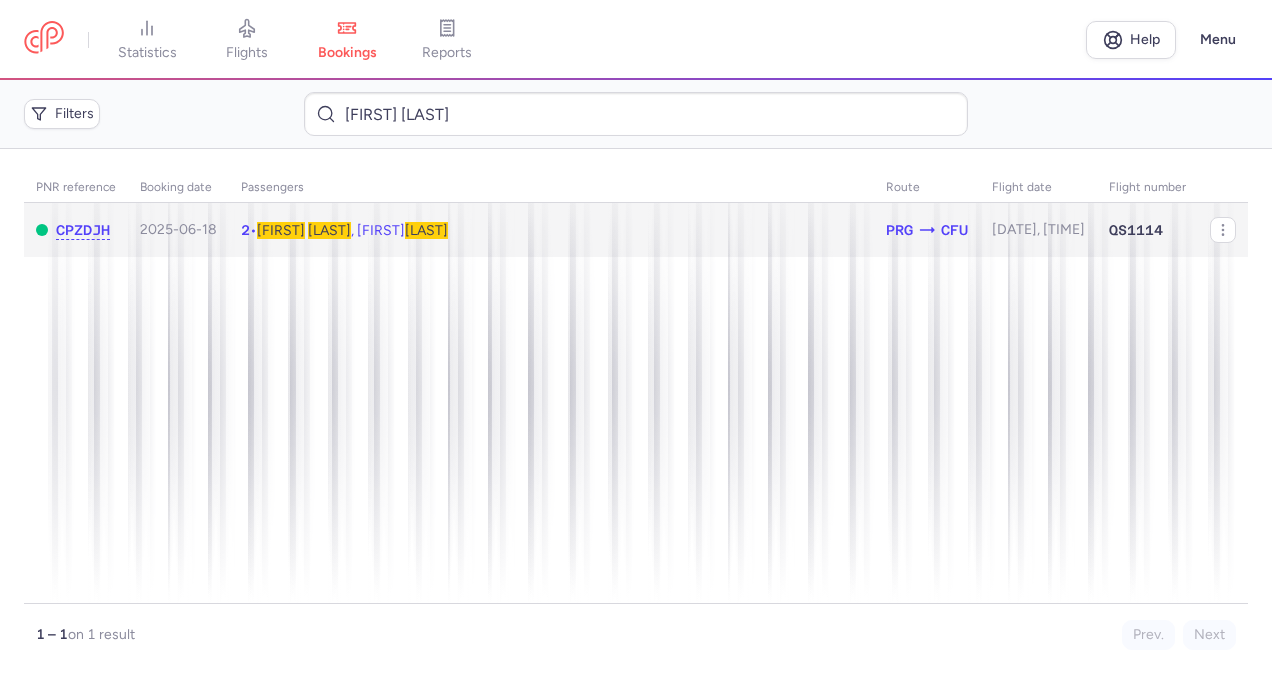 click on "2  •  [FIRST]   [LAST] , [FIRST]  [LAST]" 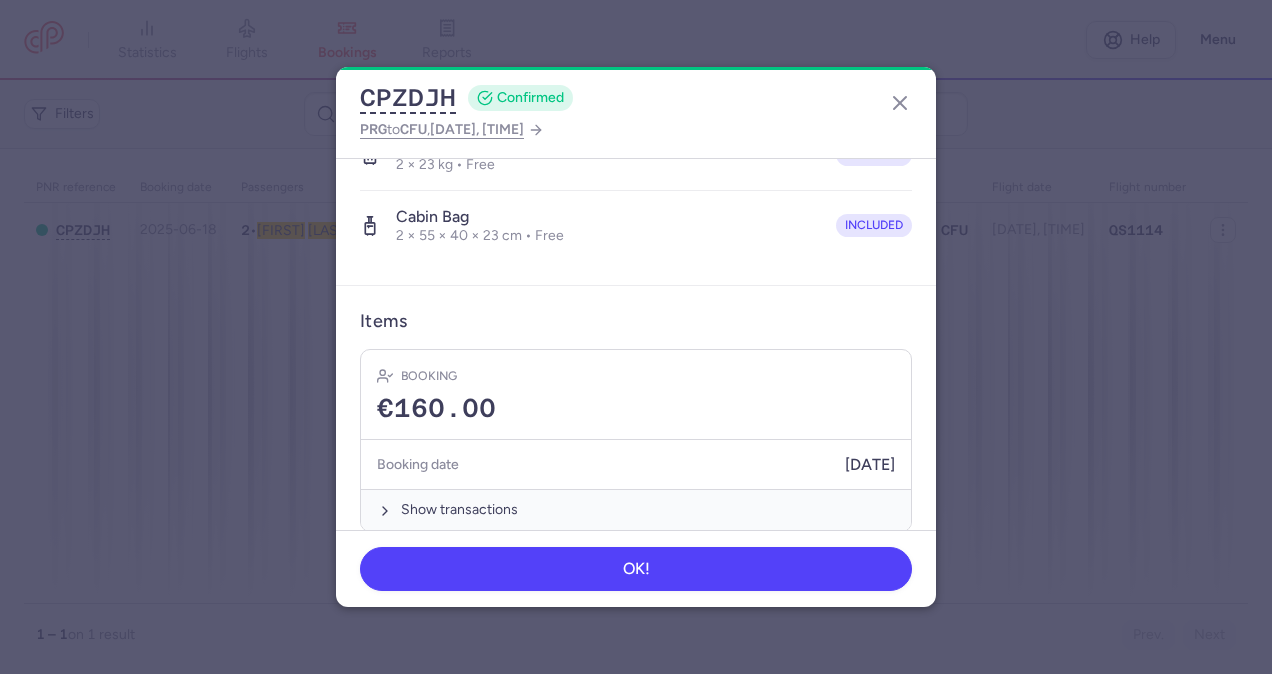 scroll, scrollTop: 510, scrollLeft: 0, axis: vertical 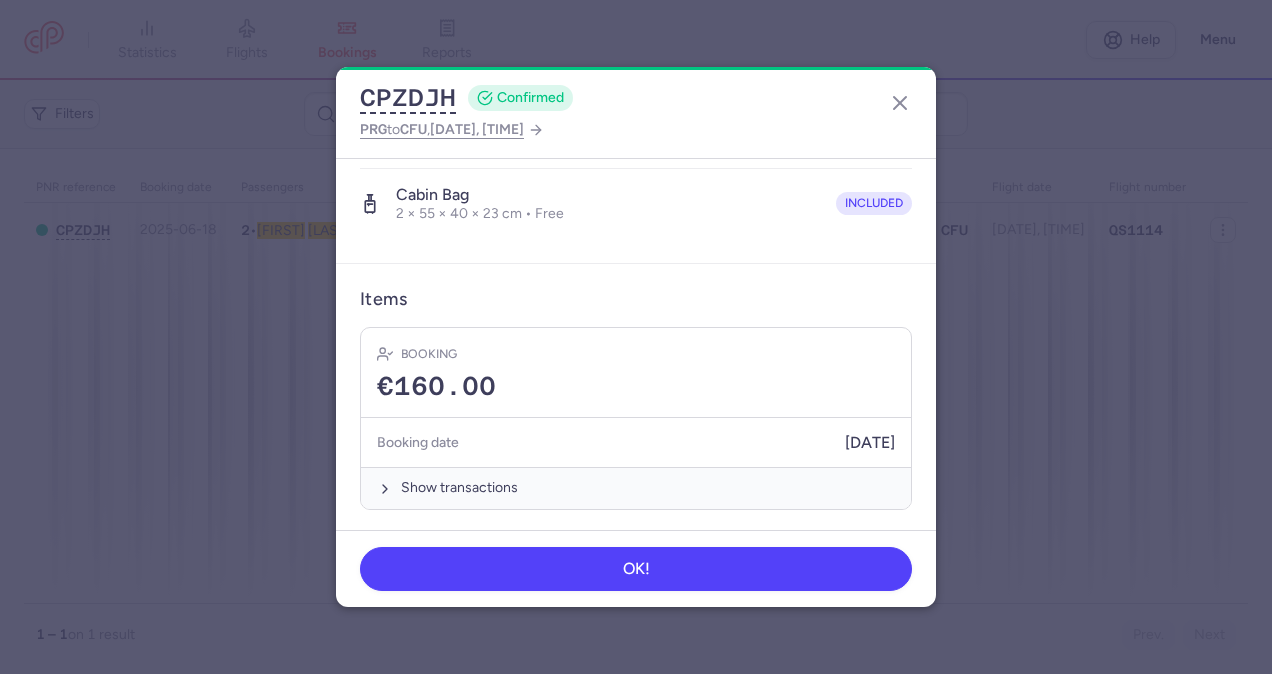 click on "CONFIRMED PRG to CFU , [DATE], [TIME] General information CP reference Passengers [FIRST] [LAST] Male • Born [DATE] [FIRST] [LAST] Female • Born [DATE] Ancillaries Checked baggage 2 × 23 kg • Free included Cabin bag 2 × 55 × 40 × 23 cm • Free included Items Booking €160.00 Booking date [DATE] Show transactions OK!" at bounding box center (636, 336) 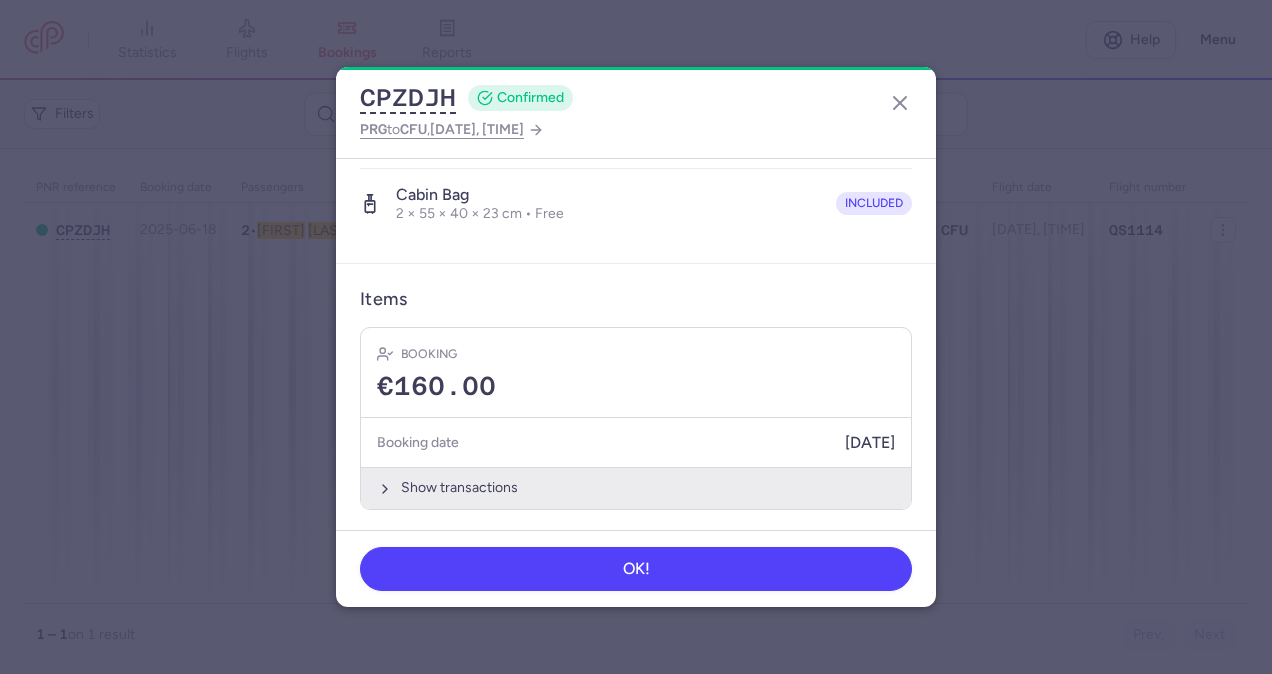 click on "Show transactions" at bounding box center [636, 487] 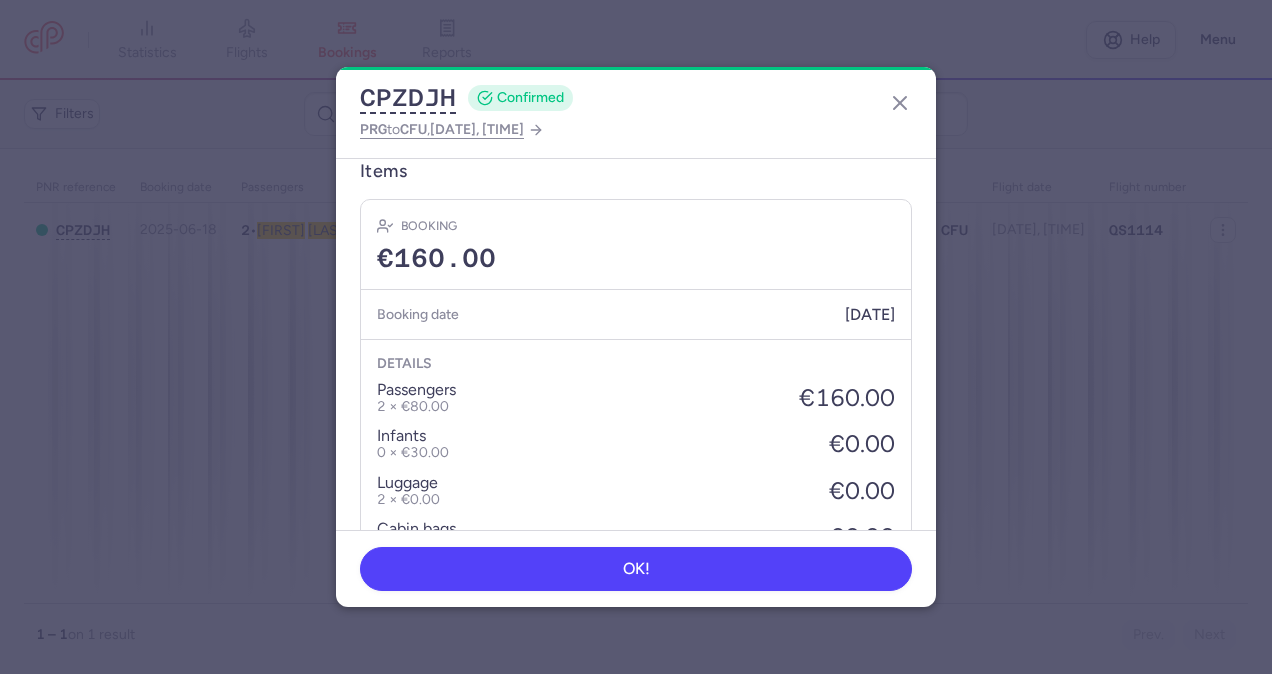 scroll, scrollTop: 710, scrollLeft: 0, axis: vertical 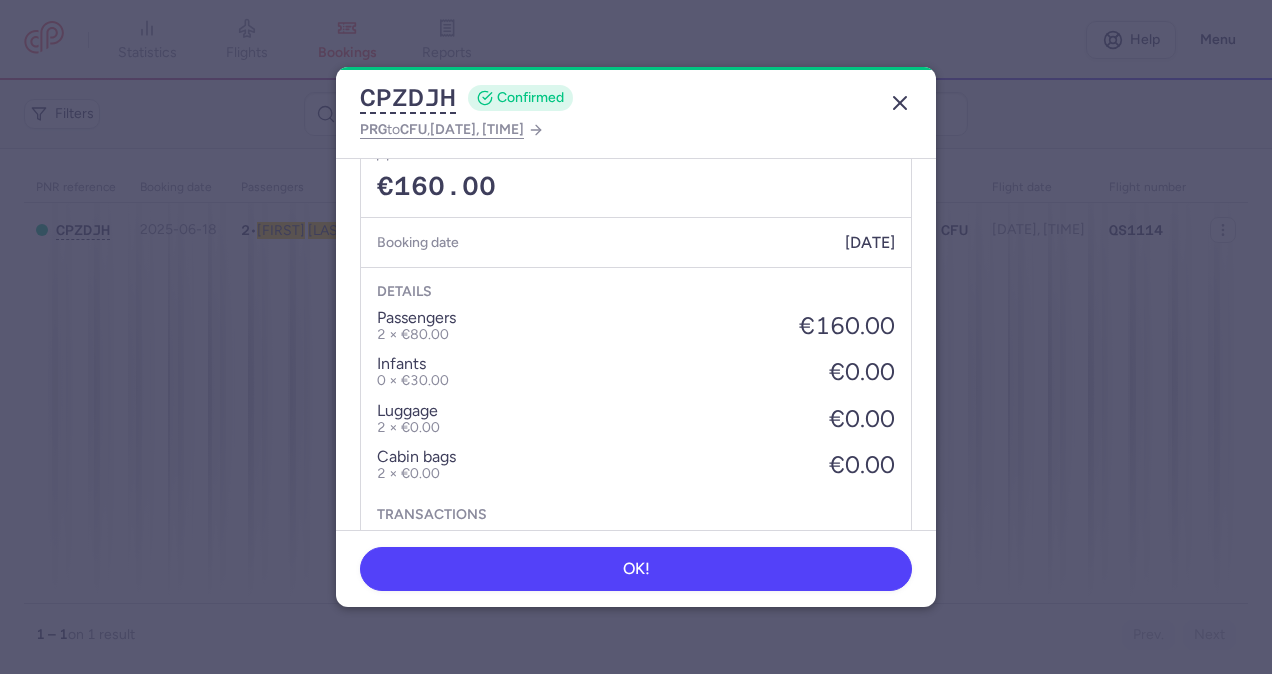 click 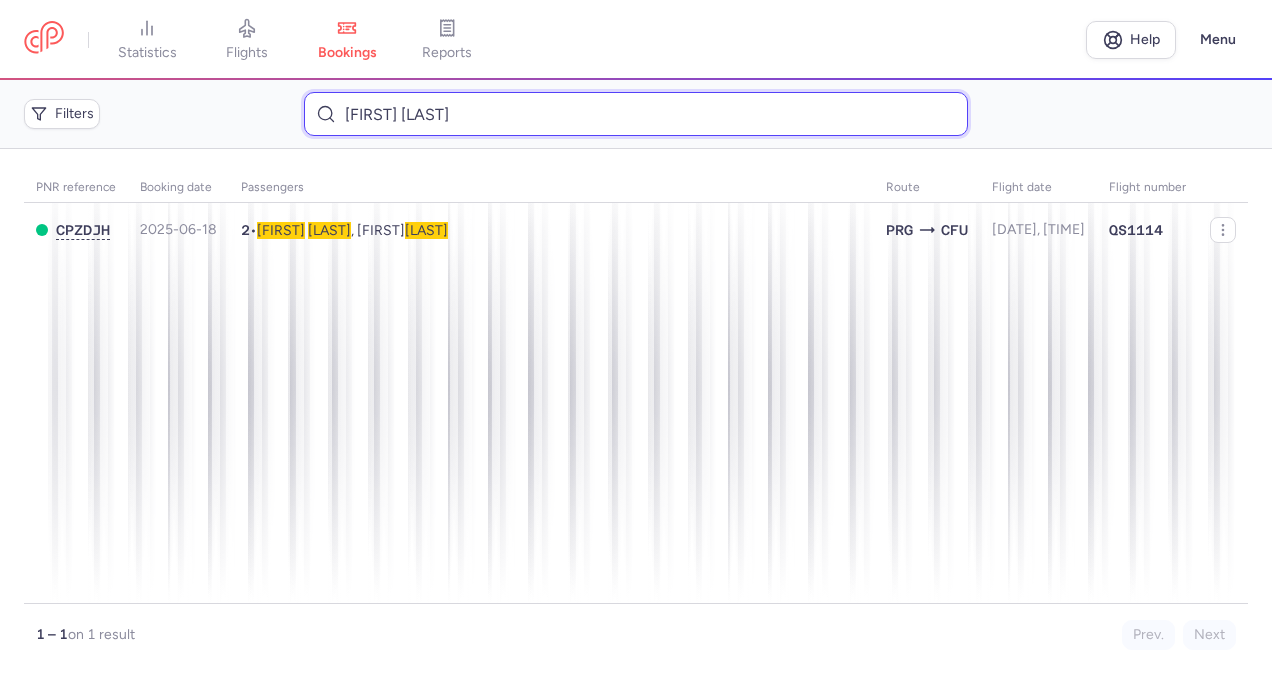drag, startPoint x: 430, startPoint y: 117, endPoint x: 270, endPoint y: 114, distance: 160.02812 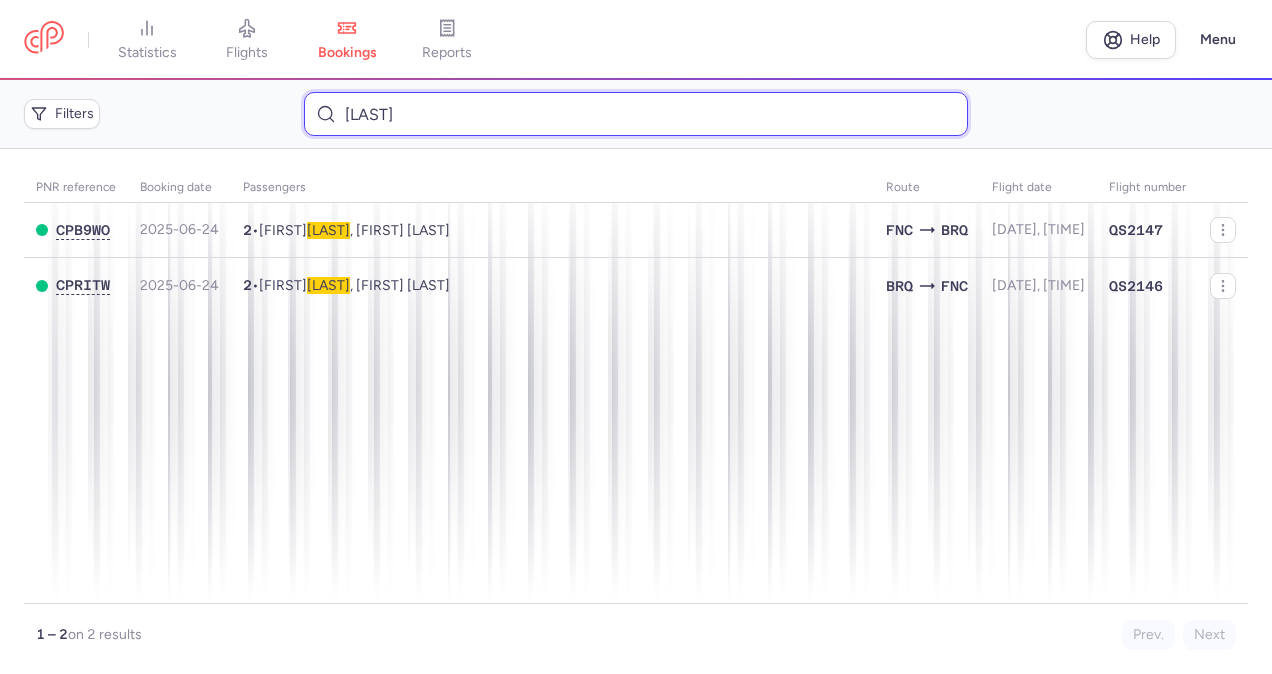 type on "[LAST]" 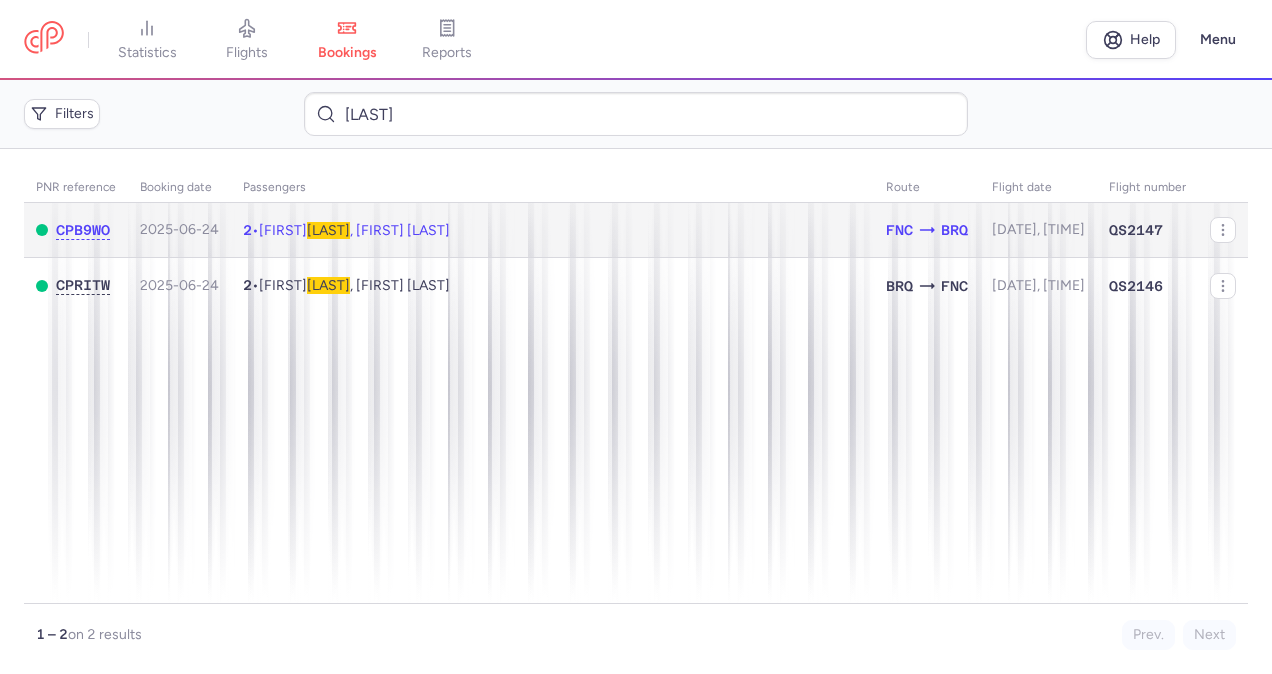 click on "2 • [FIRST] [LAST], [FIRST] [LAST]" 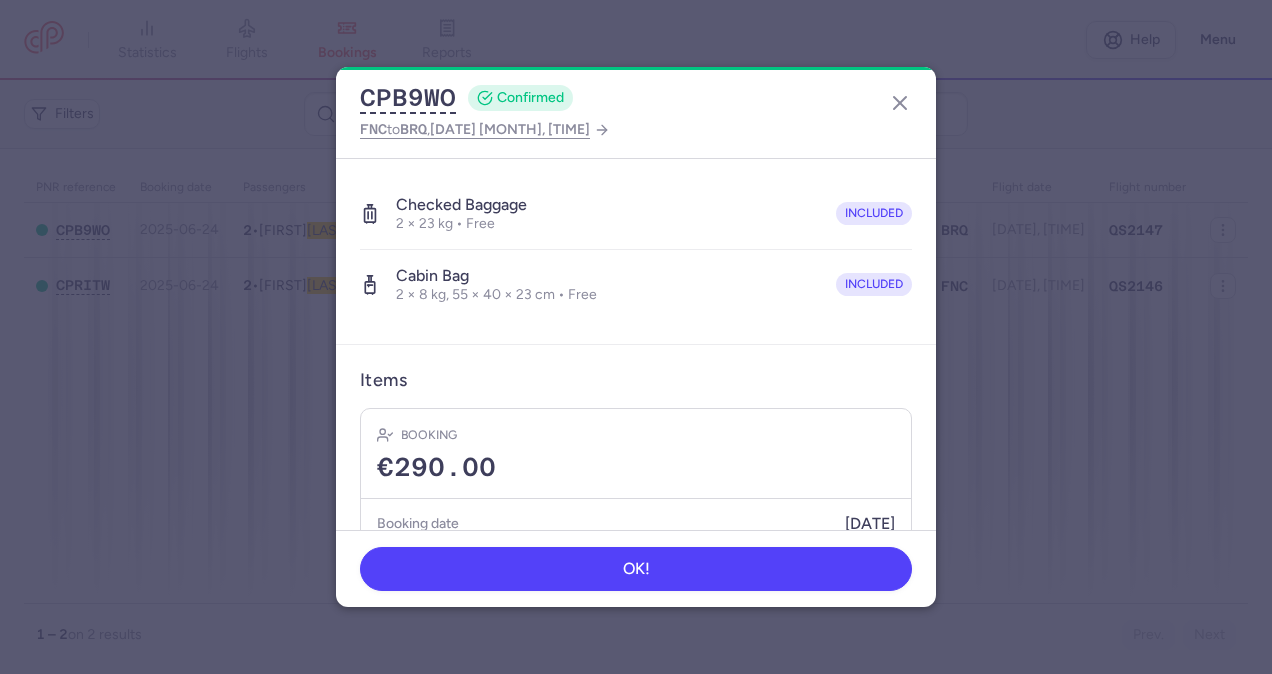scroll, scrollTop: 510, scrollLeft: 0, axis: vertical 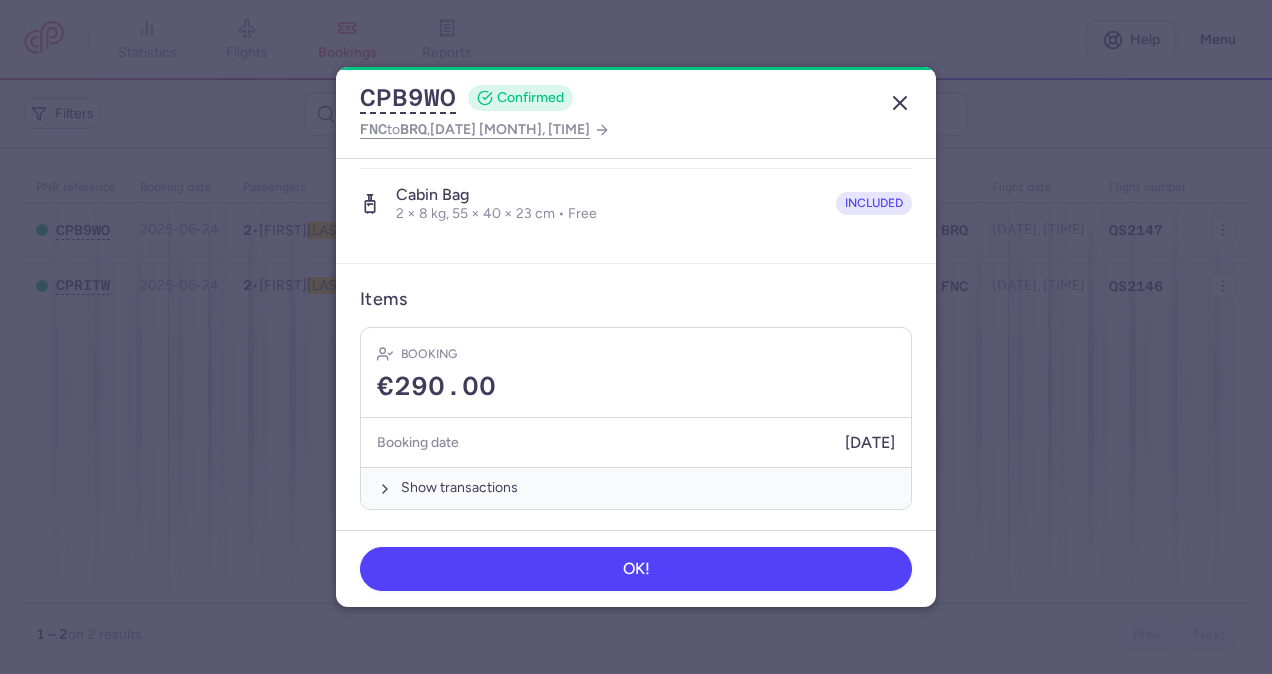click 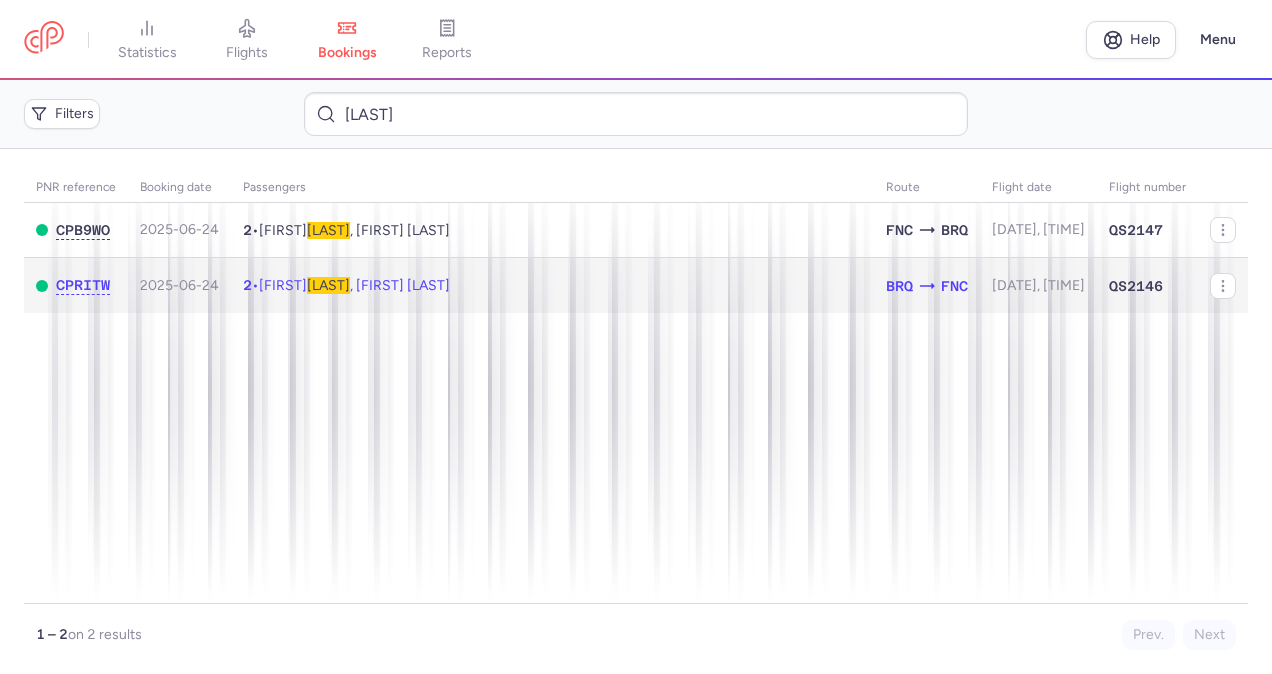 click on "2 • [FIRST] [LAST], [FIRST] [LAST]" 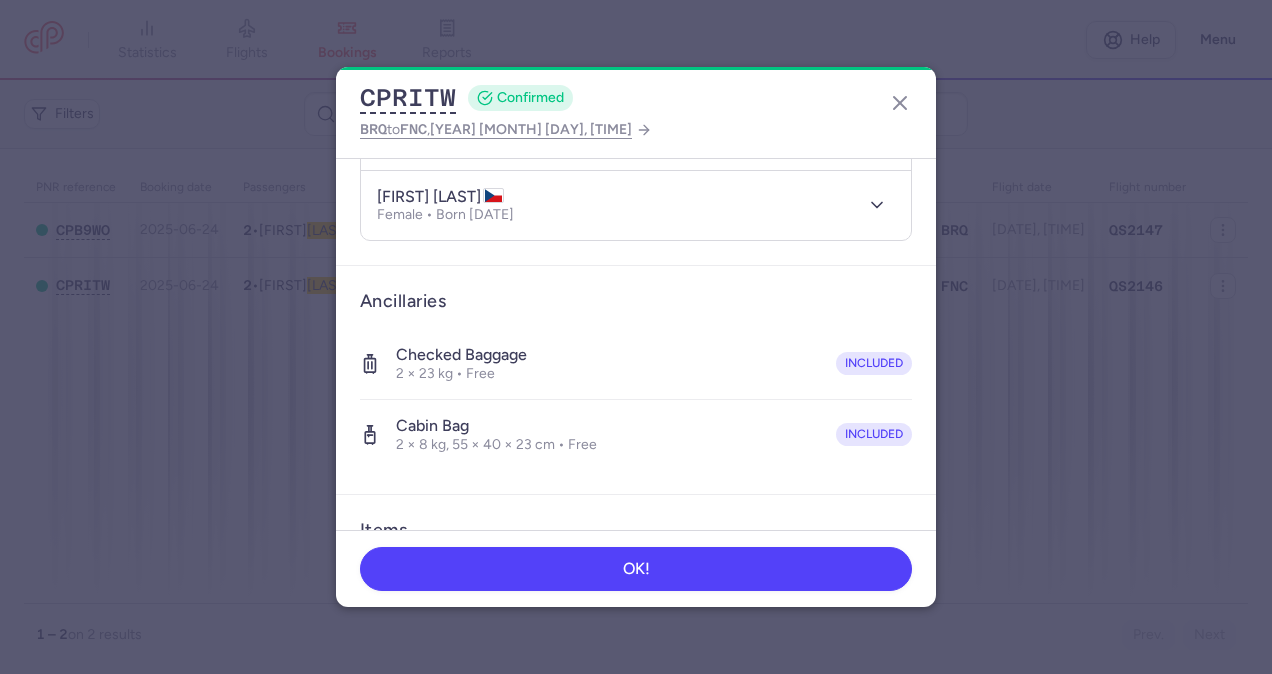 scroll, scrollTop: 400, scrollLeft: 0, axis: vertical 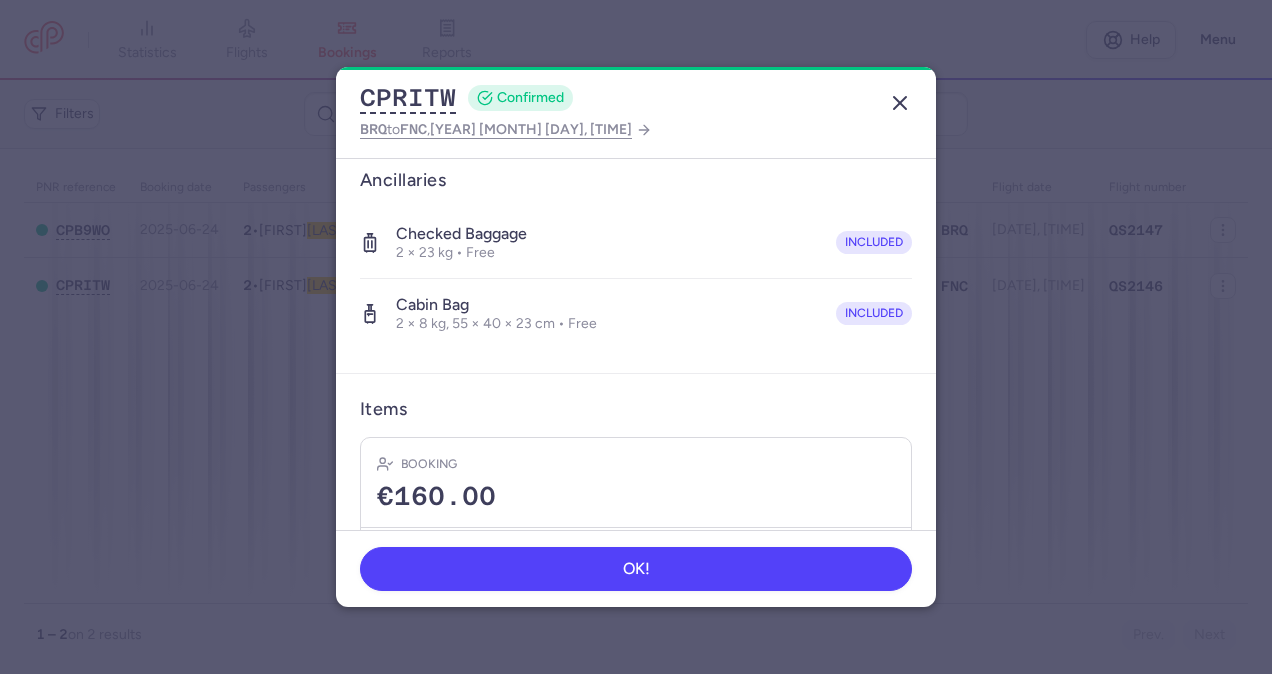 click 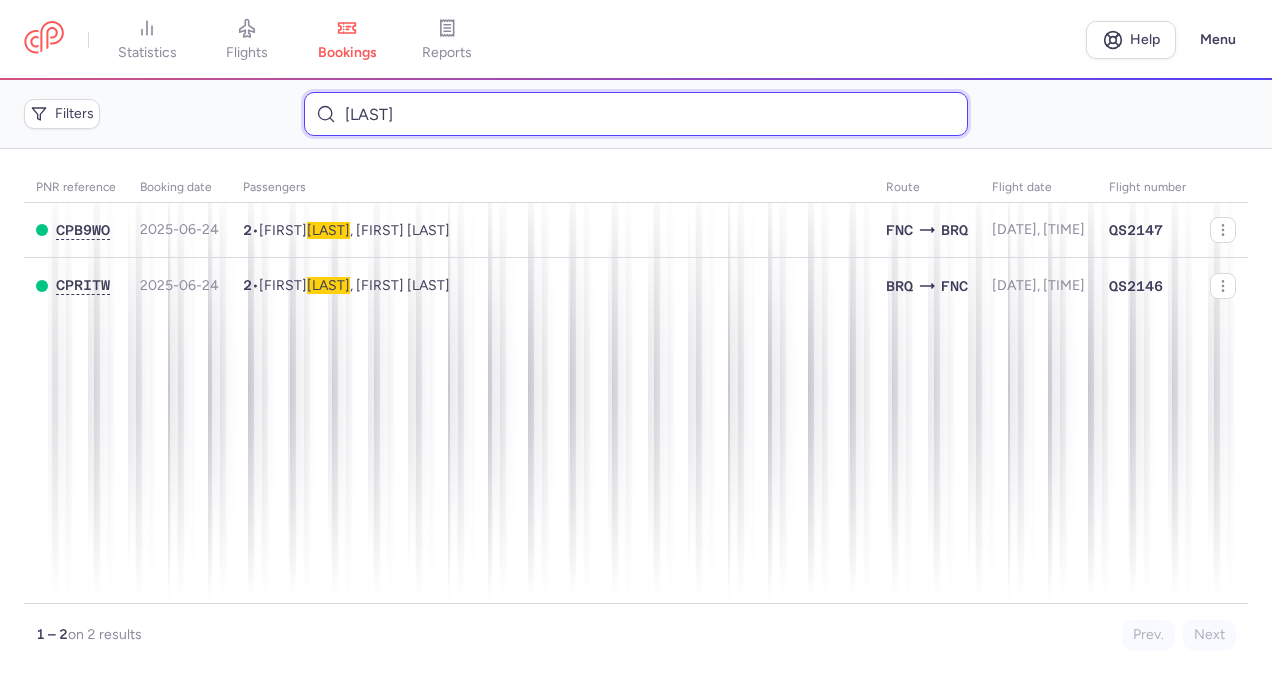 drag, startPoint x: 475, startPoint y: 116, endPoint x: 291, endPoint y: 111, distance: 184.06792 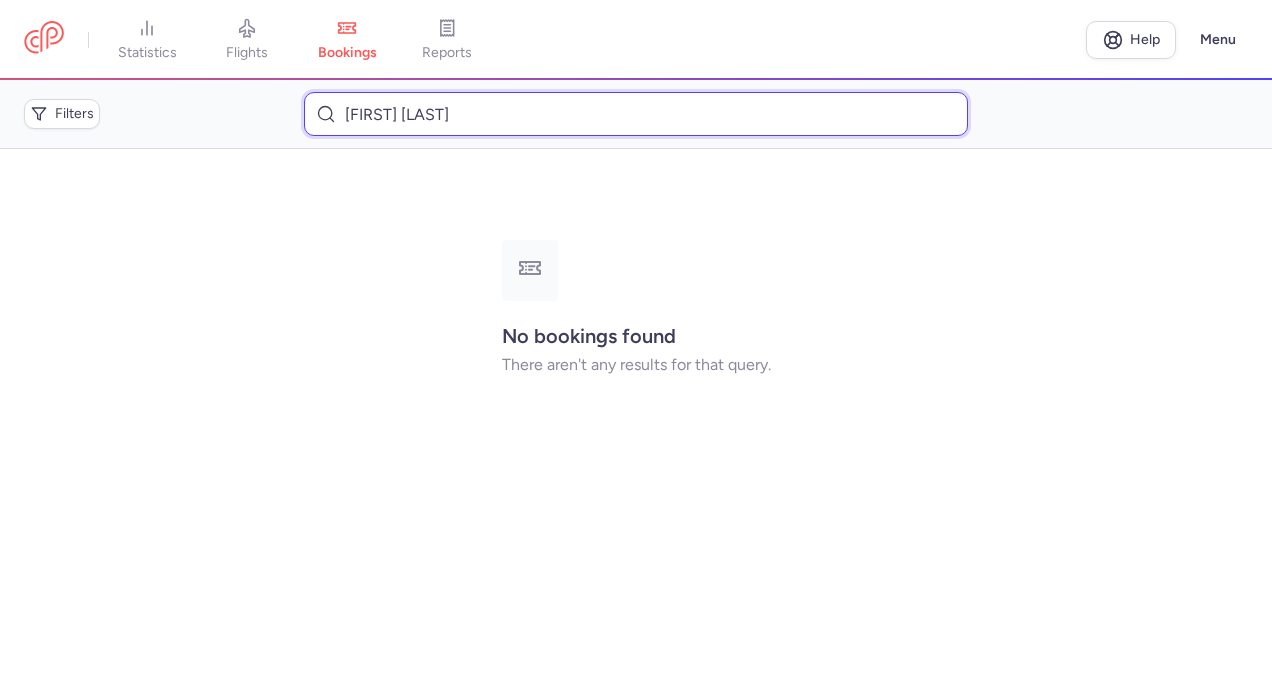drag, startPoint x: 439, startPoint y: 123, endPoint x: 364, endPoint y: 112, distance: 75.802376 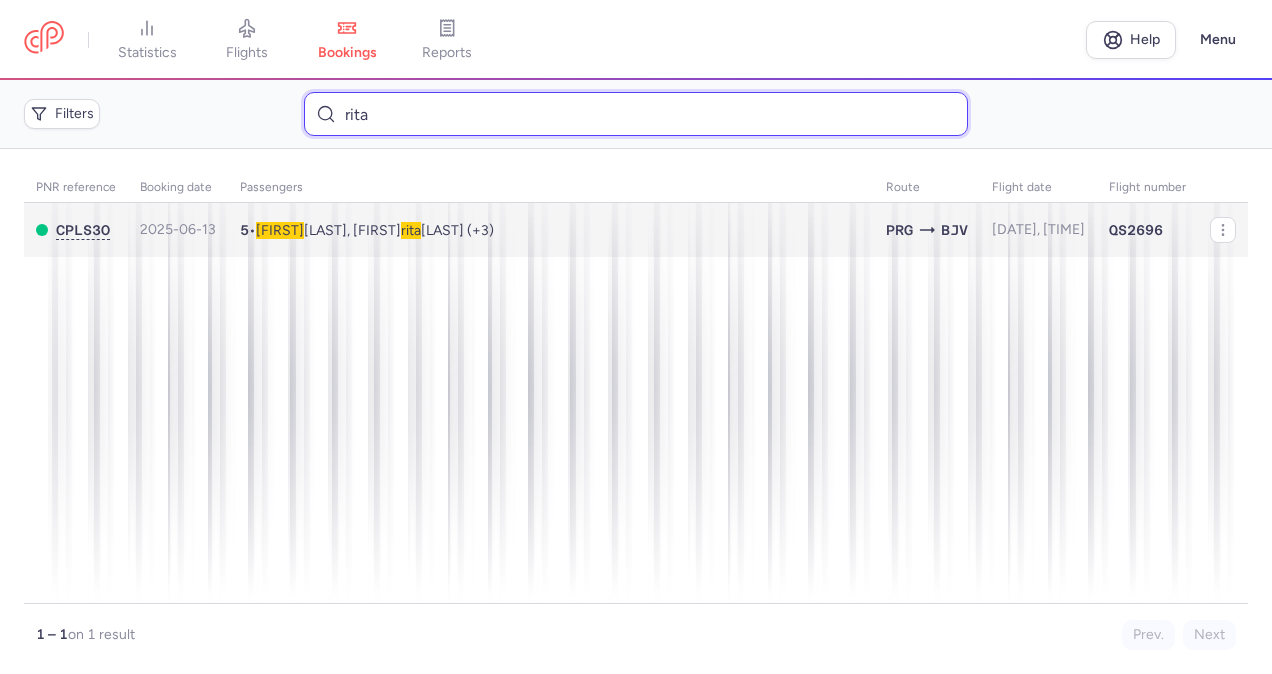 type on "rita" 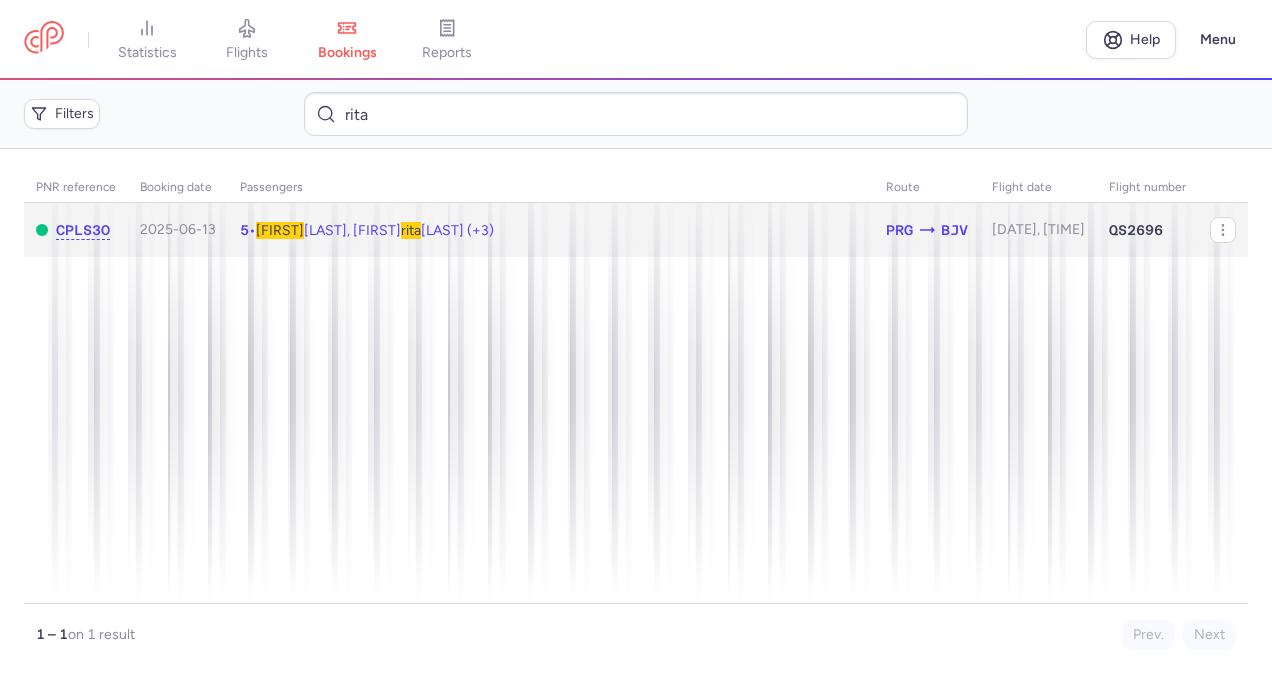 click on "5  •  [FIRST]  [LAST], [FIRST] [LAST] [LAST] (+3)" 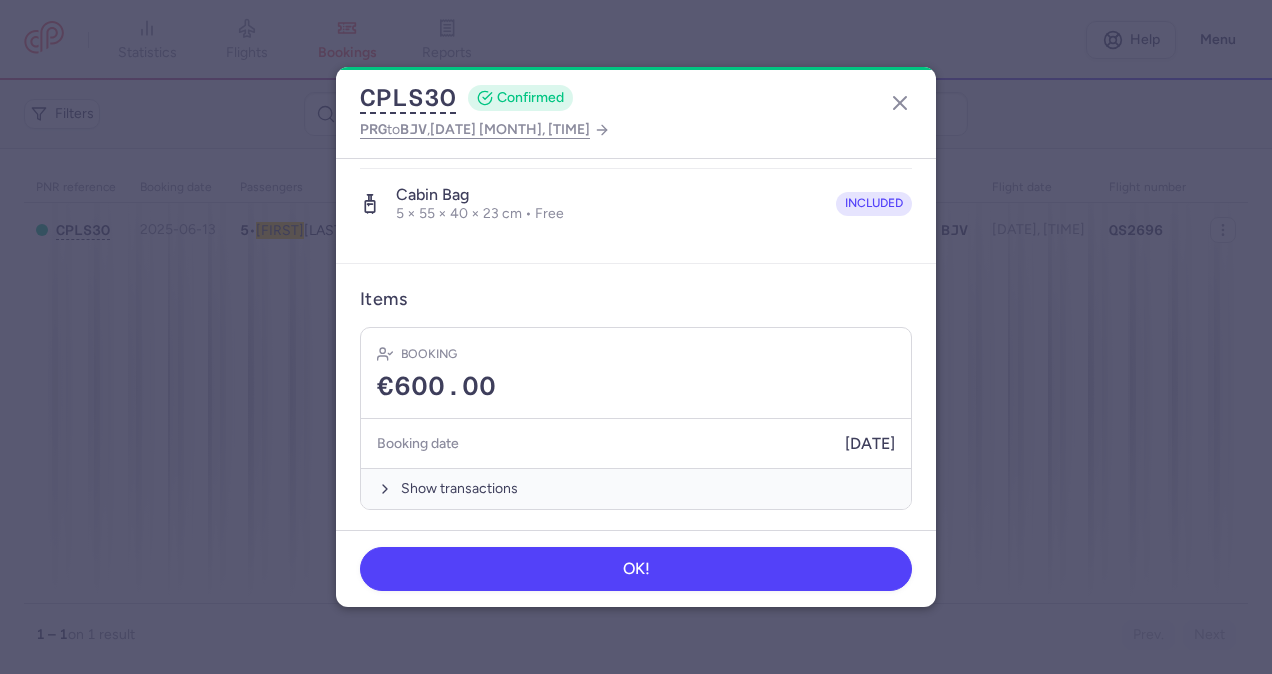 scroll, scrollTop: 718, scrollLeft: 0, axis: vertical 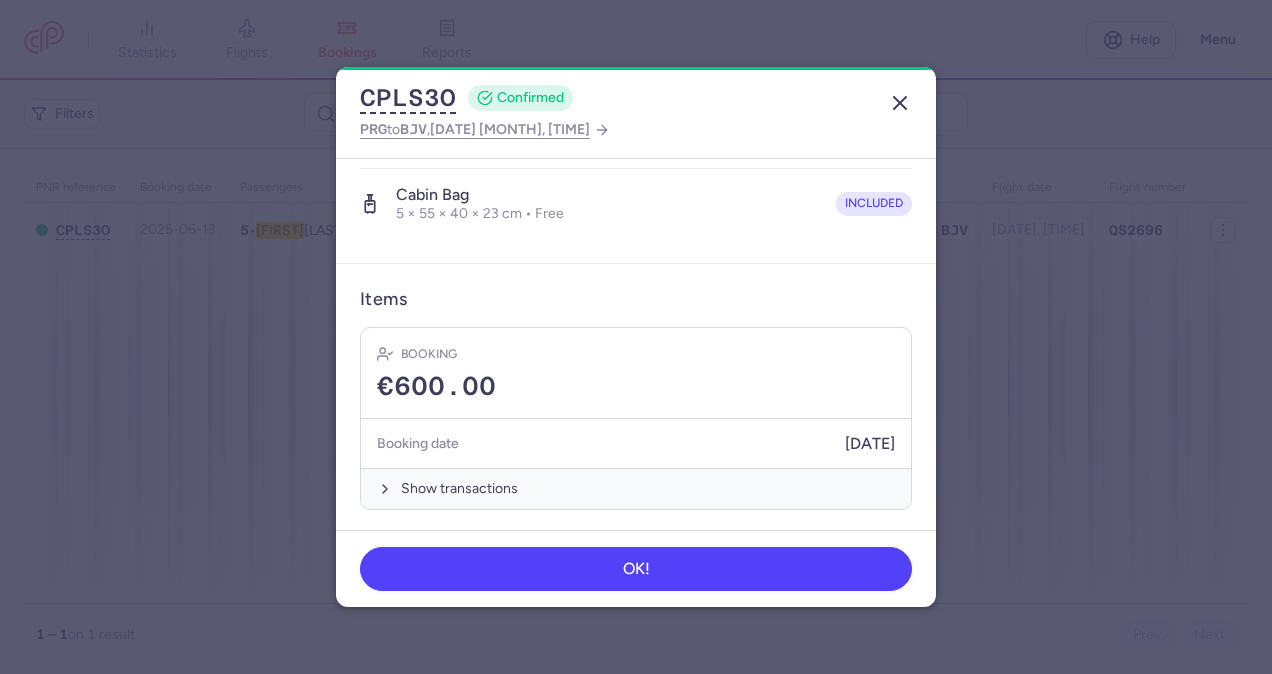 click 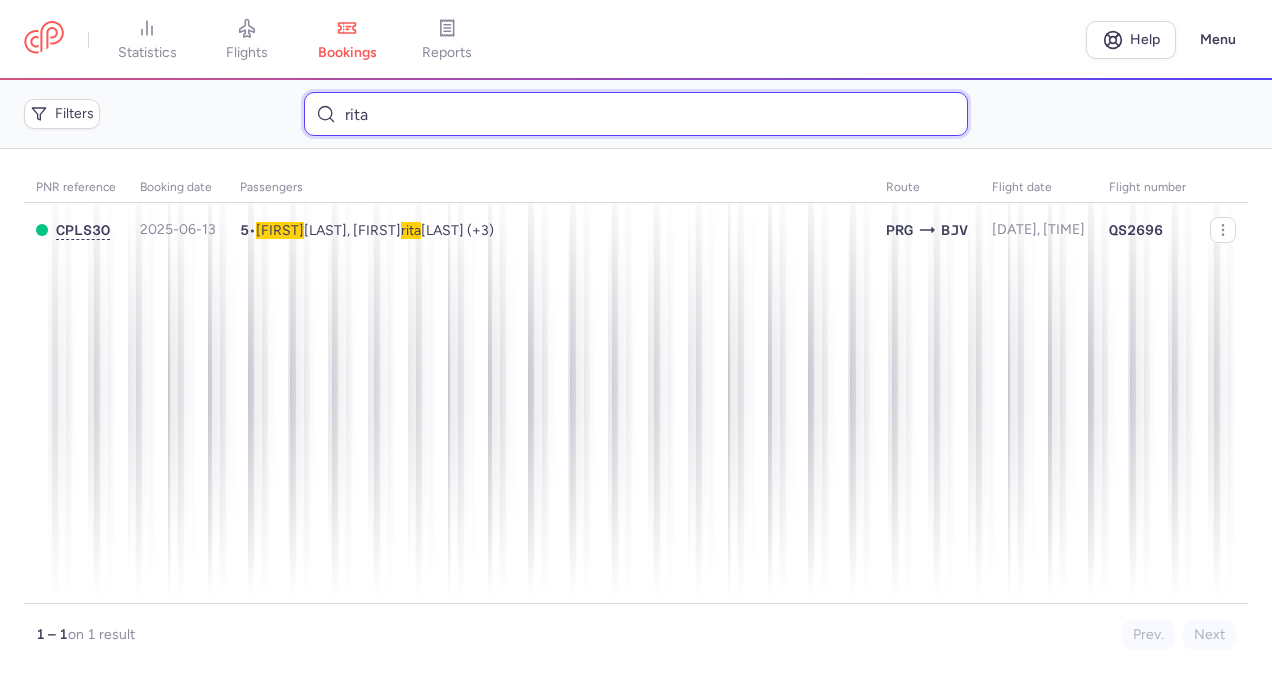 drag, startPoint x: 466, startPoint y: 122, endPoint x: 320, endPoint y: 106, distance: 146.8741 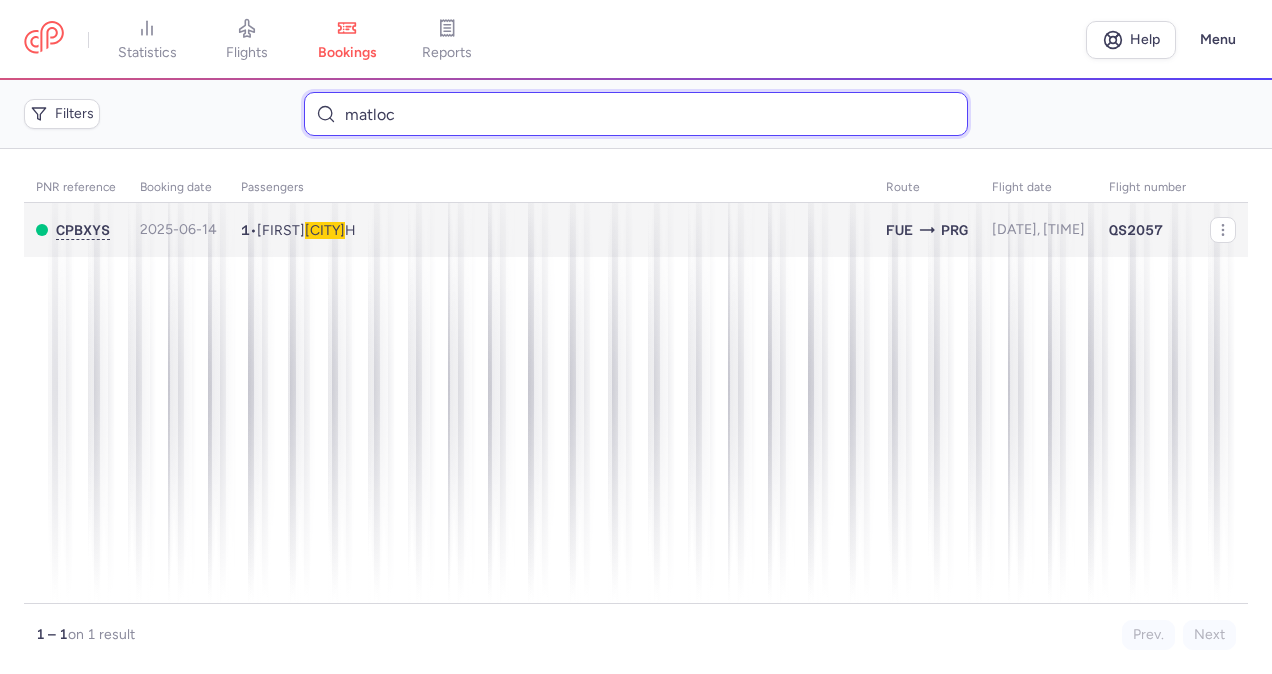 type on "matloc" 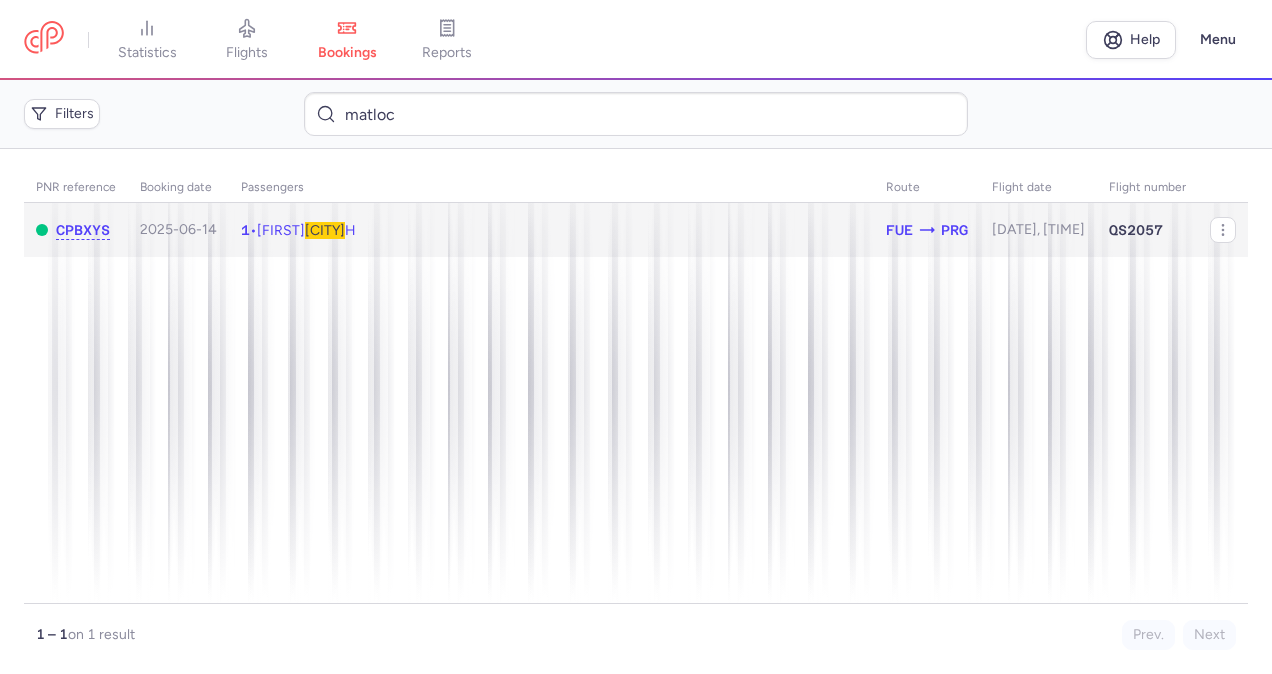 click on "[FIRST] [LAST]" at bounding box center (306, 230) 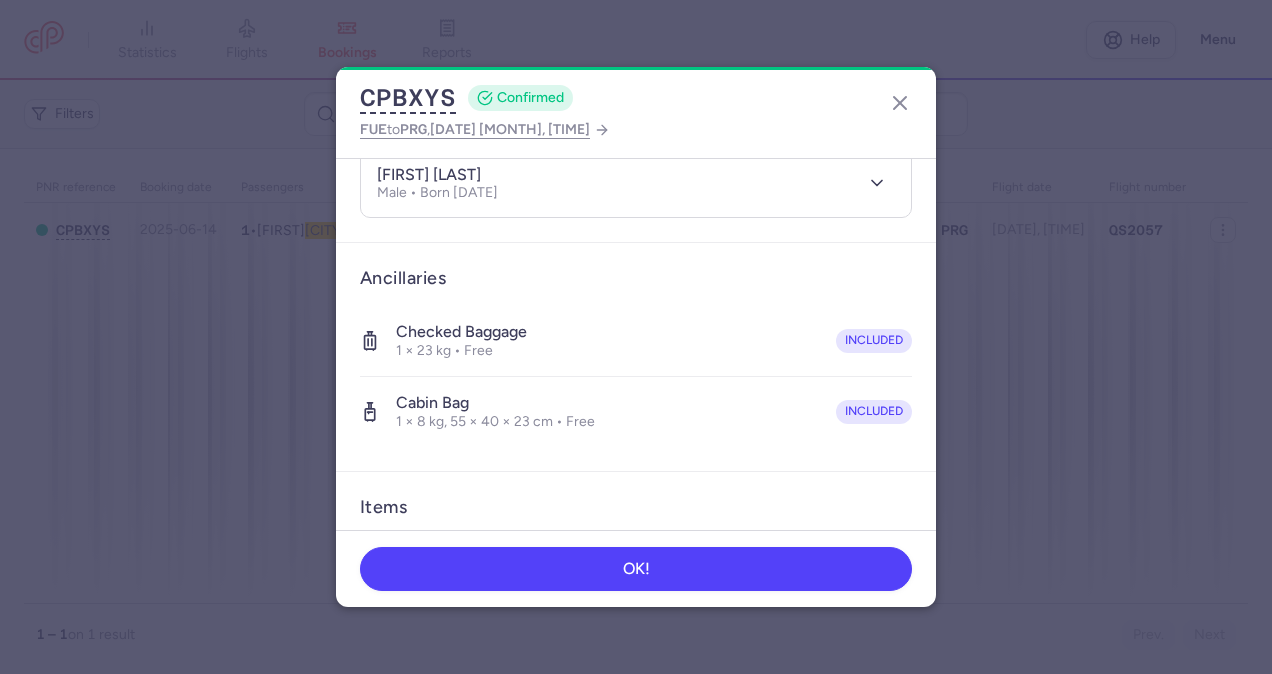 scroll, scrollTop: 0, scrollLeft: 0, axis: both 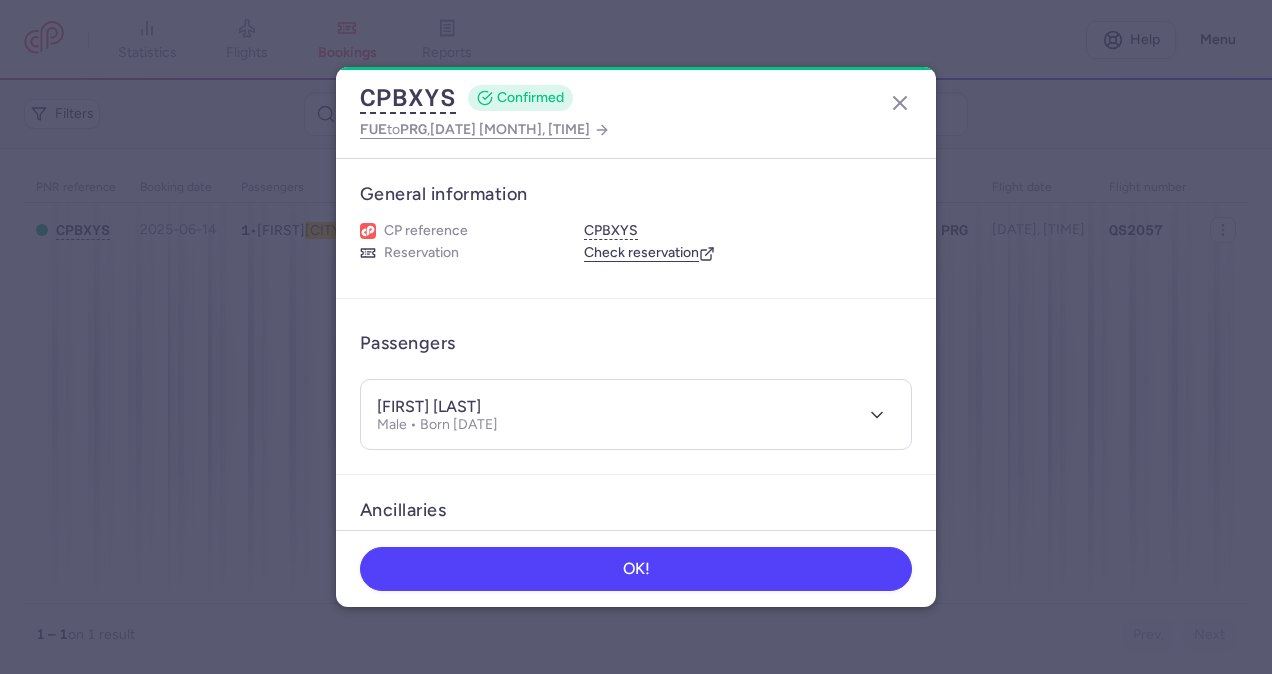 click on "CPBXYS  CONFIRMED FUE  to  PRG ,  [YEAR] [MONTH] [DAY], [TIME] General information CP reference CPBXYS Reservation  Check reservation  Passengers [FIRST] [LAST]  Male • Born [DATE] Ancillaries Checked baggage 1 × 23 kg • Free included Cabin bag 1 × 8 kg, 55 × 40 × 23 cm • Free included Items Booking €110.00 Booking date  [DATE]  Show transactions OK!" at bounding box center [636, 336] 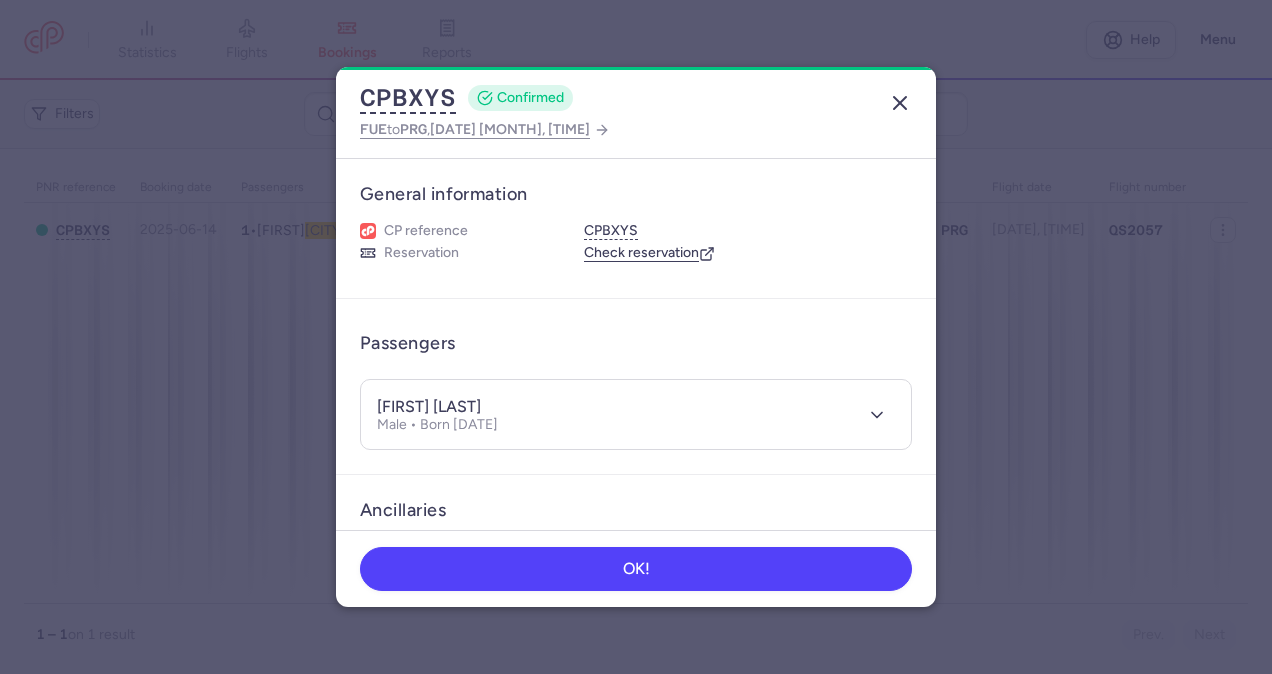click 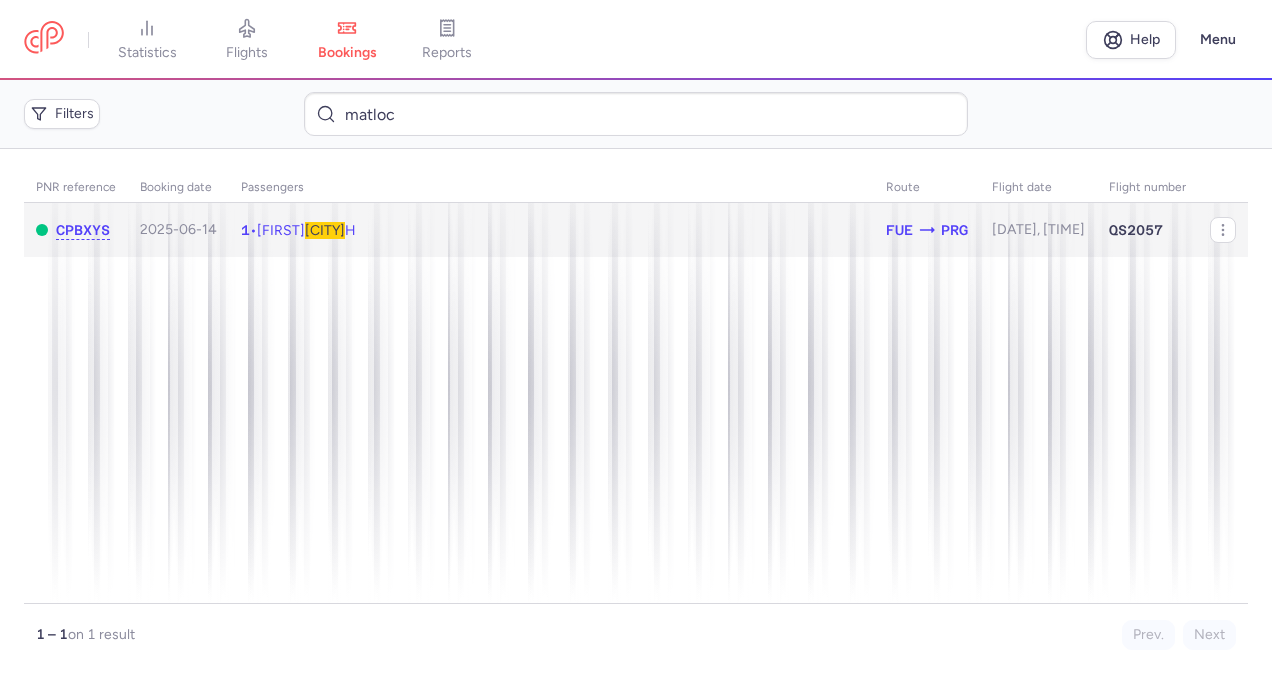click on "1 • [FIRST] [LAST], [FIRST] [LAST]" 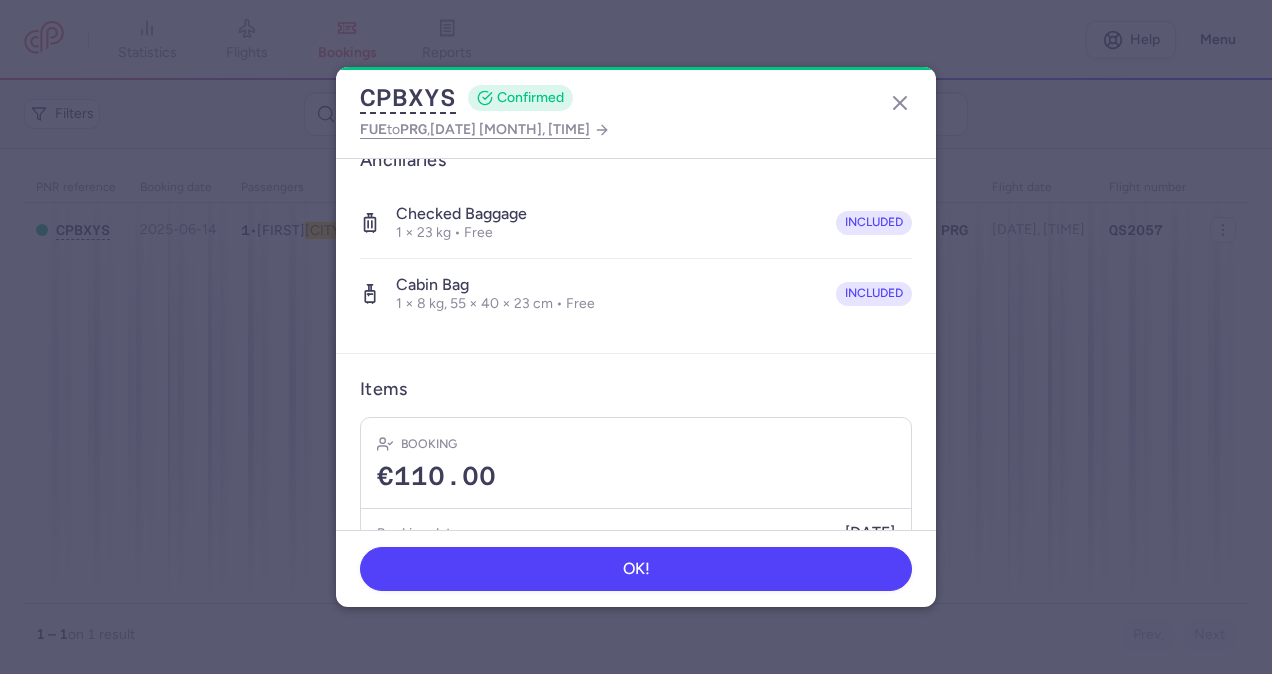 scroll, scrollTop: 240, scrollLeft: 0, axis: vertical 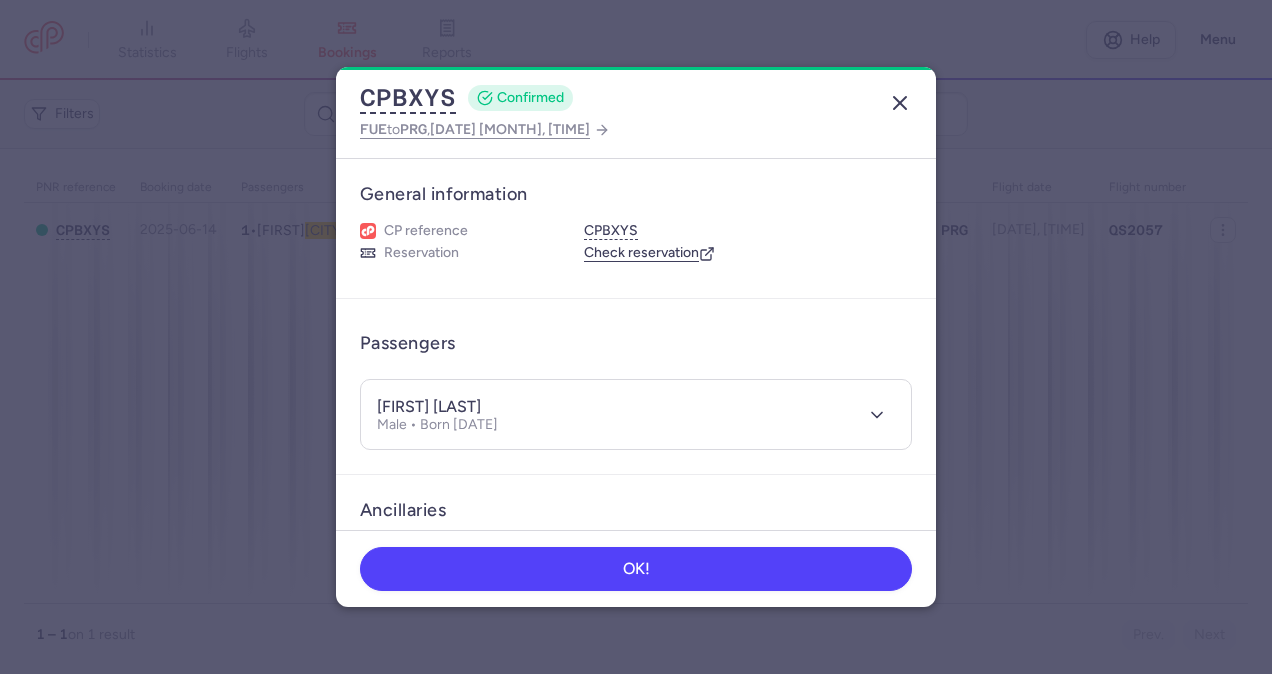 click 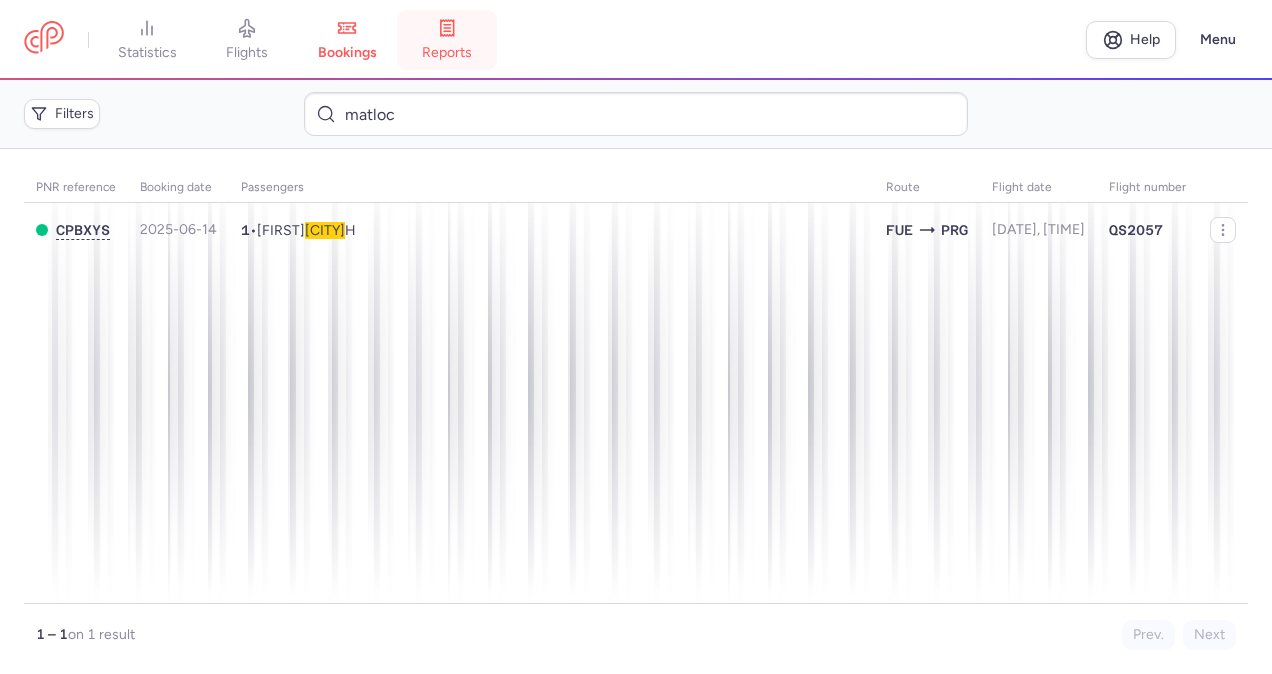 click on "reports" at bounding box center [447, 40] 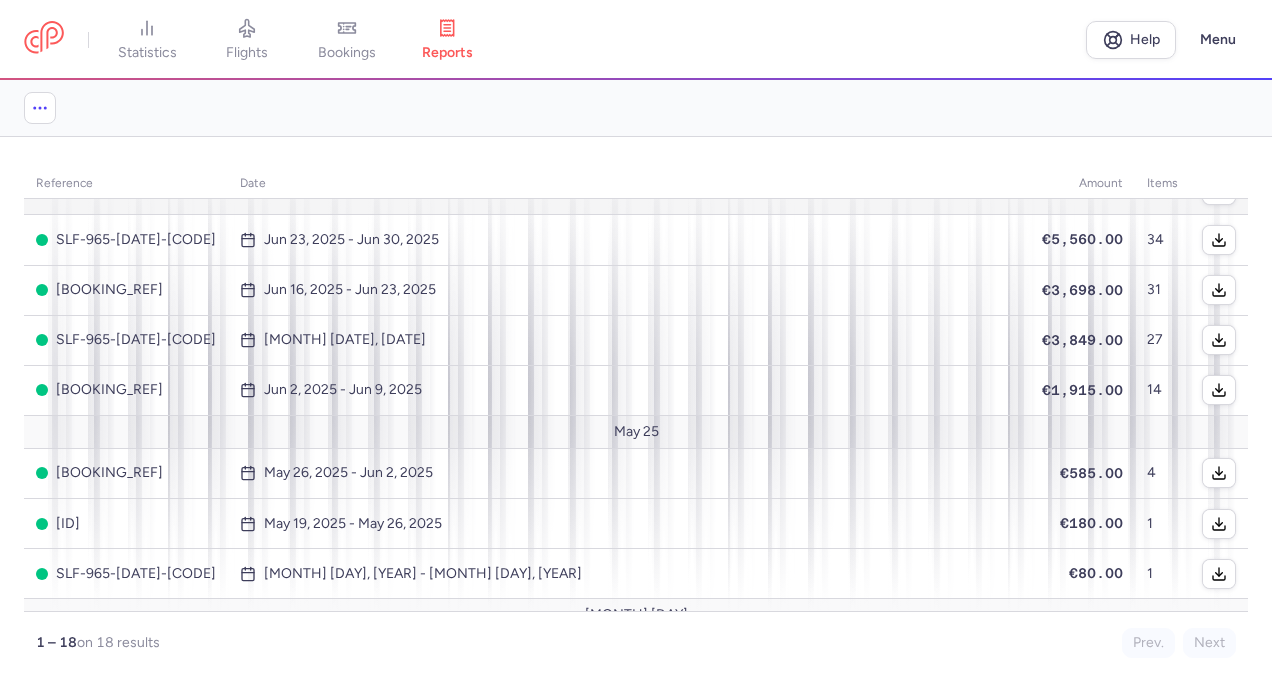 scroll, scrollTop: 200, scrollLeft: 0, axis: vertical 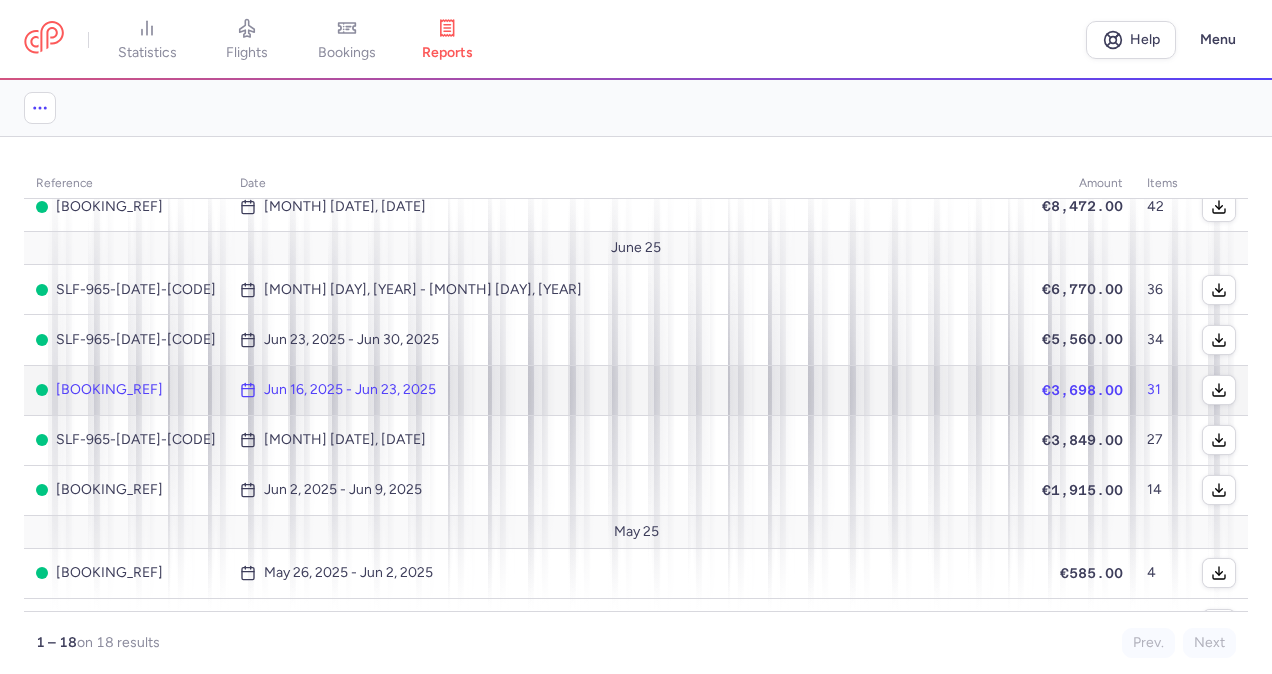 click on "Jun 16, 2025 - Jun 23, 2025" at bounding box center [350, 390] 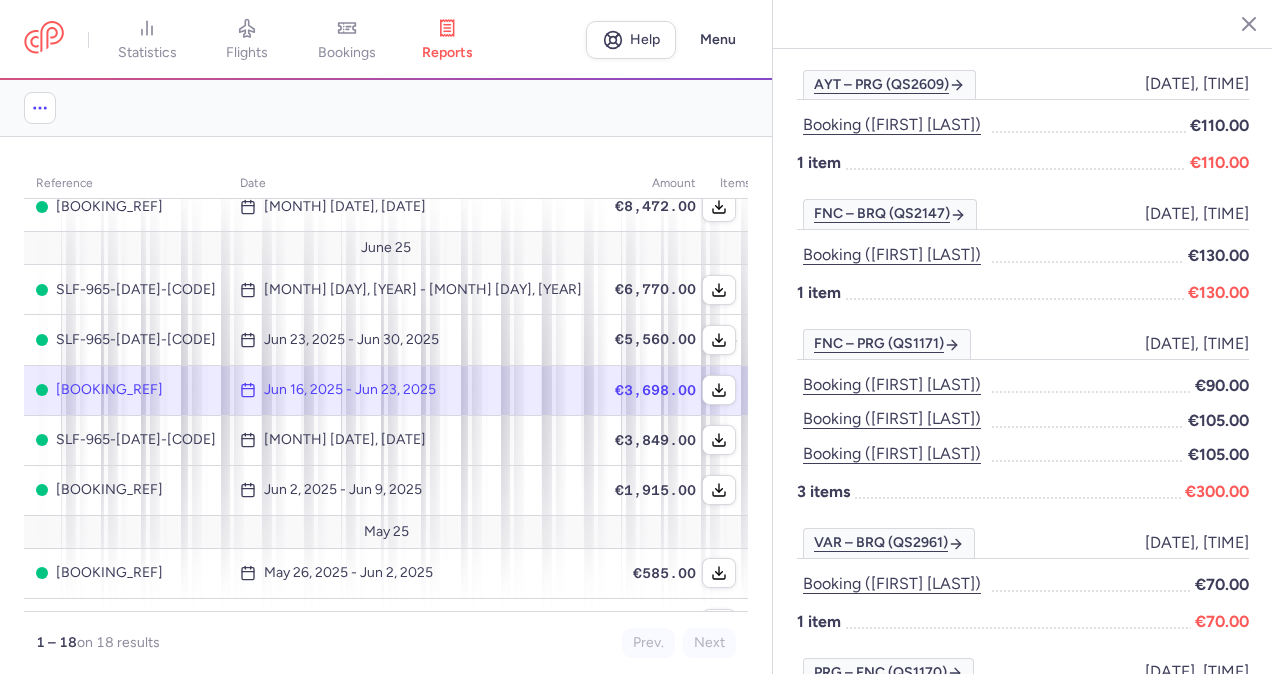 scroll, scrollTop: 2741, scrollLeft: 0, axis: vertical 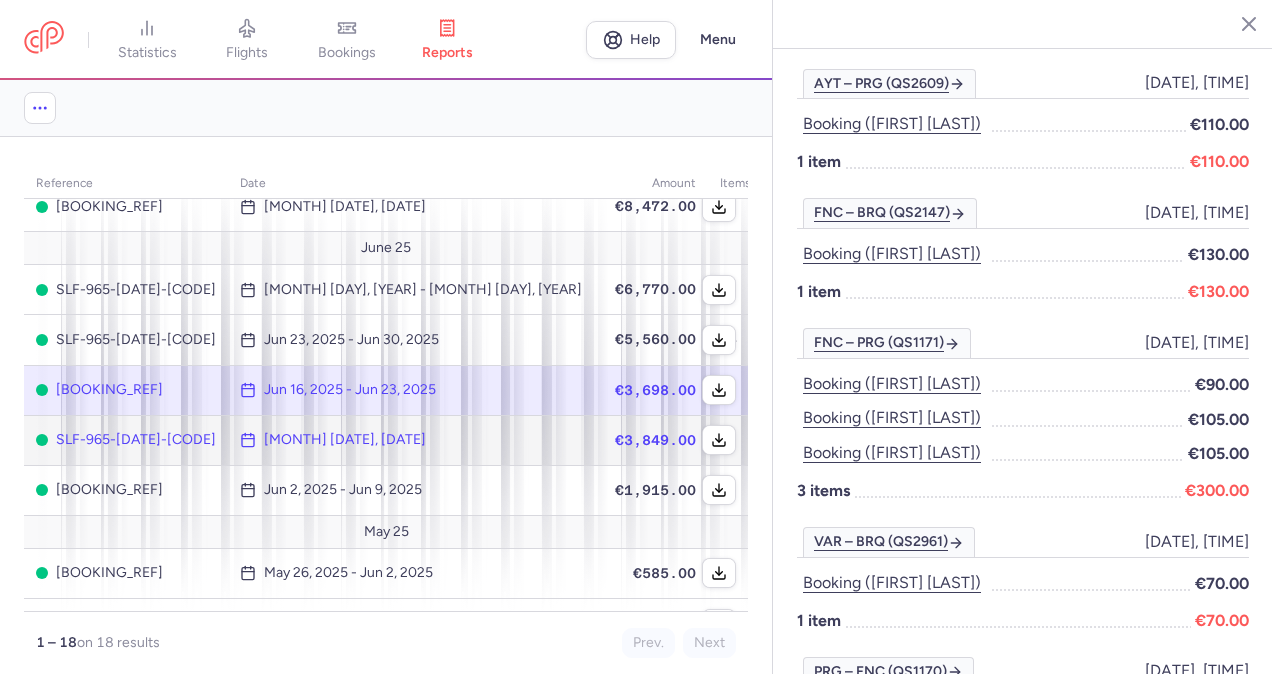 click on "[MONTH] [DATE], [DATE]" 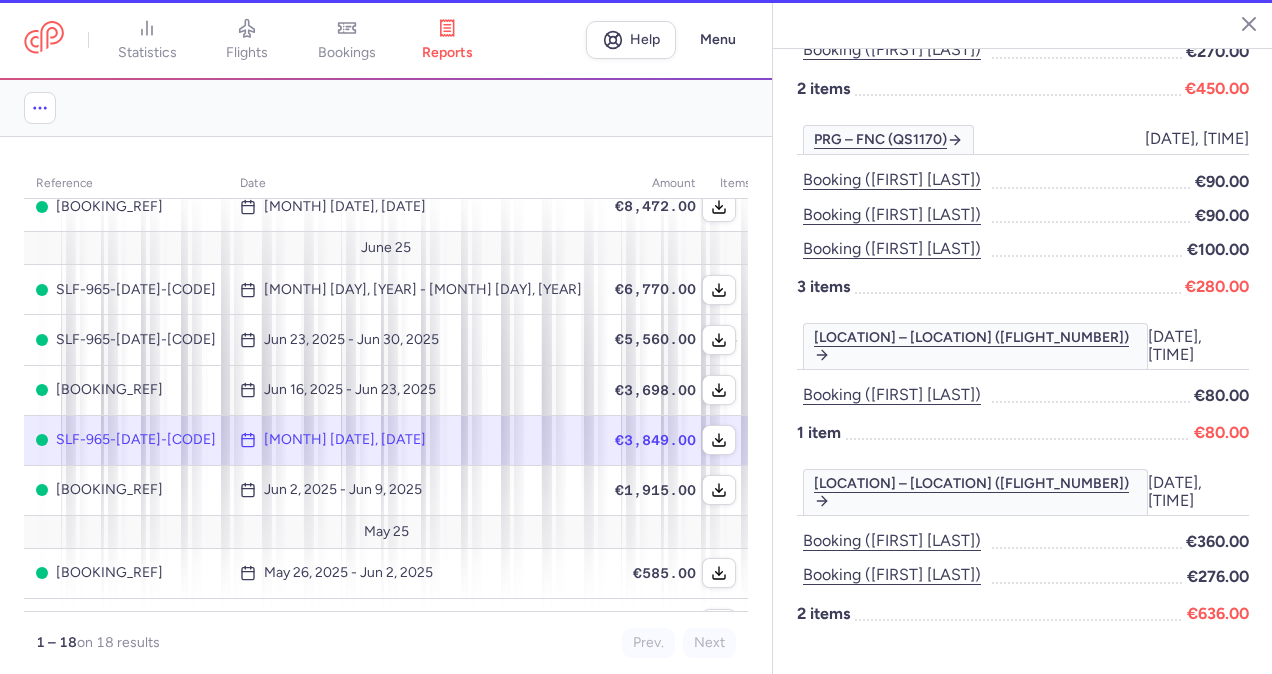 scroll, scrollTop: 1935, scrollLeft: 0, axis: vertical 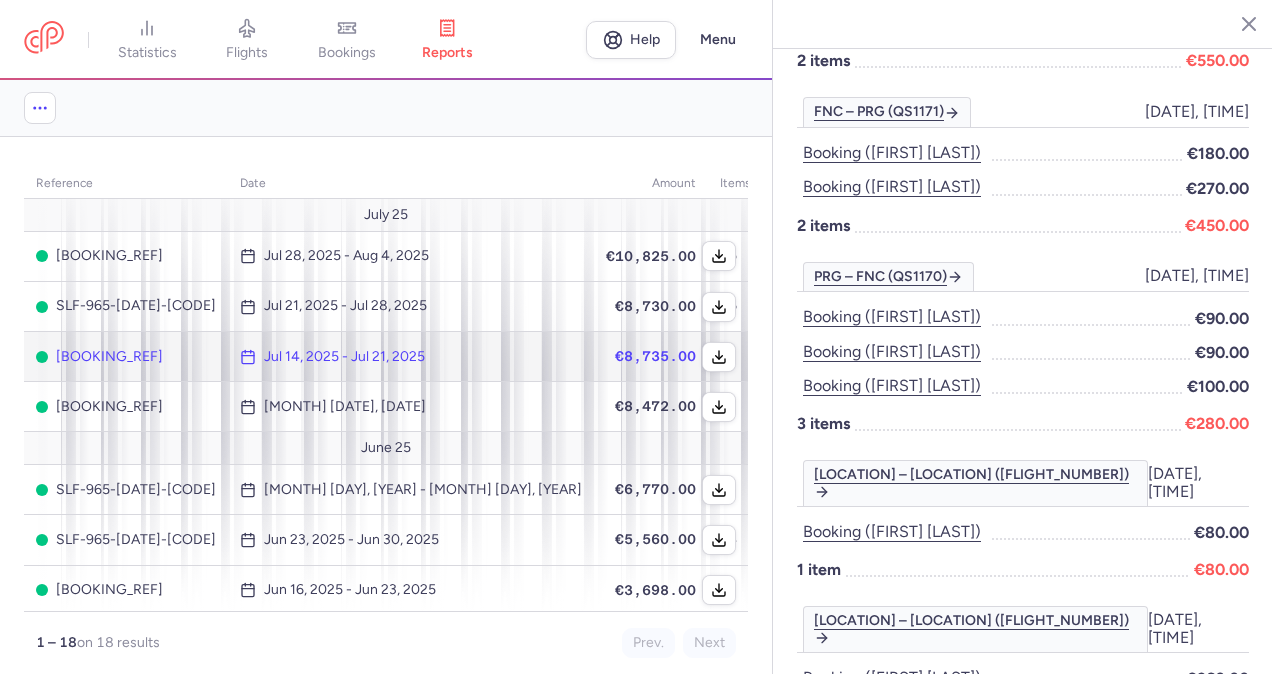 click on "Jul 14, 2025 - Jul 21, 2025" 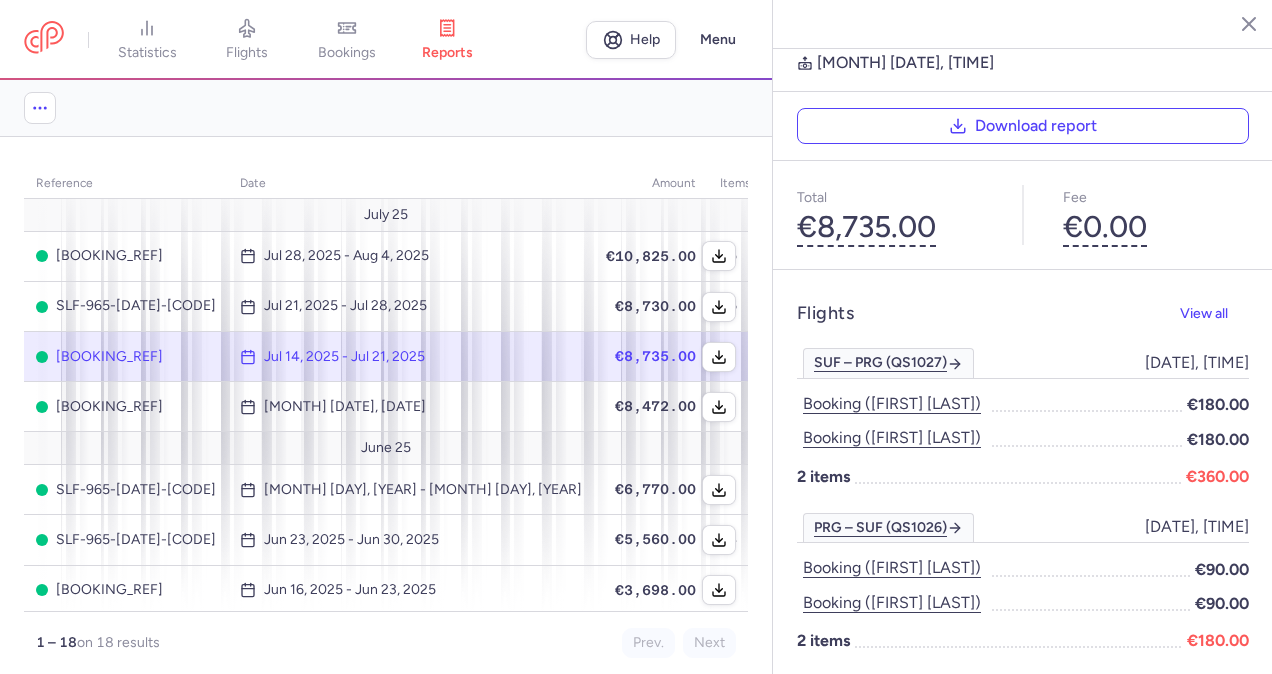scroll, scrollTop: 125, scrollLeft: 0, axis: vertical 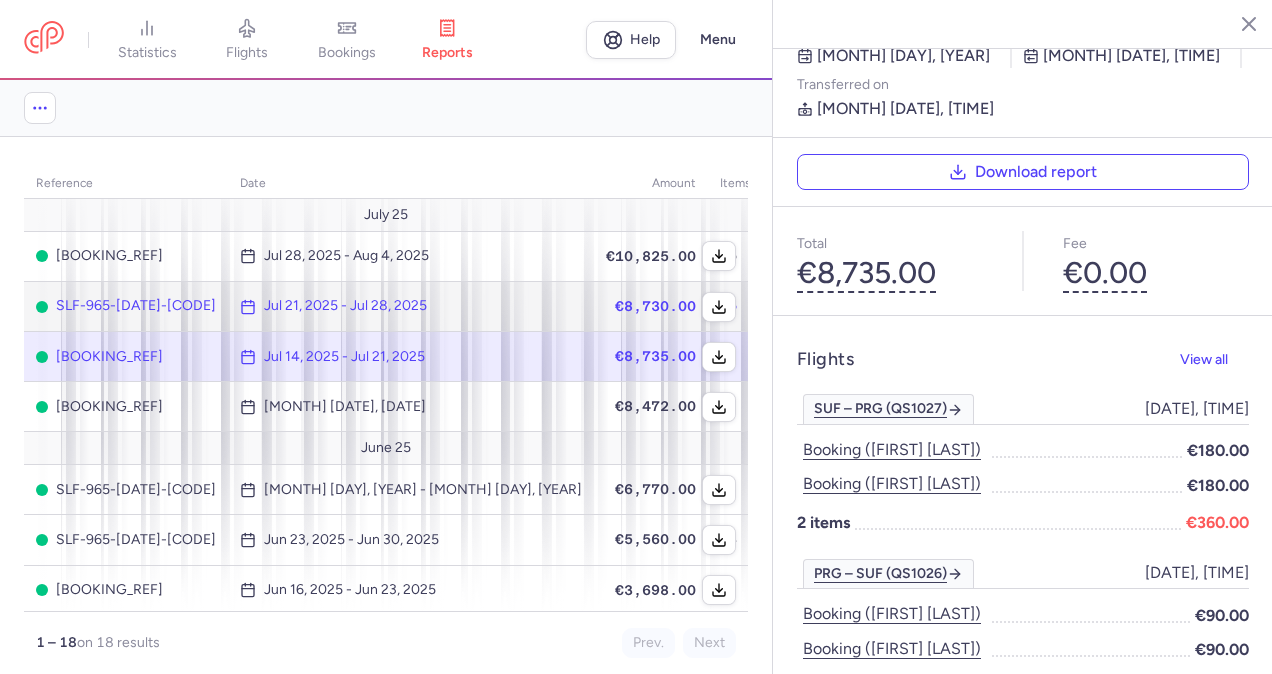 click on "Jul 21, 2025 - Jul 28, 2025" at bounding box center [345, 306] 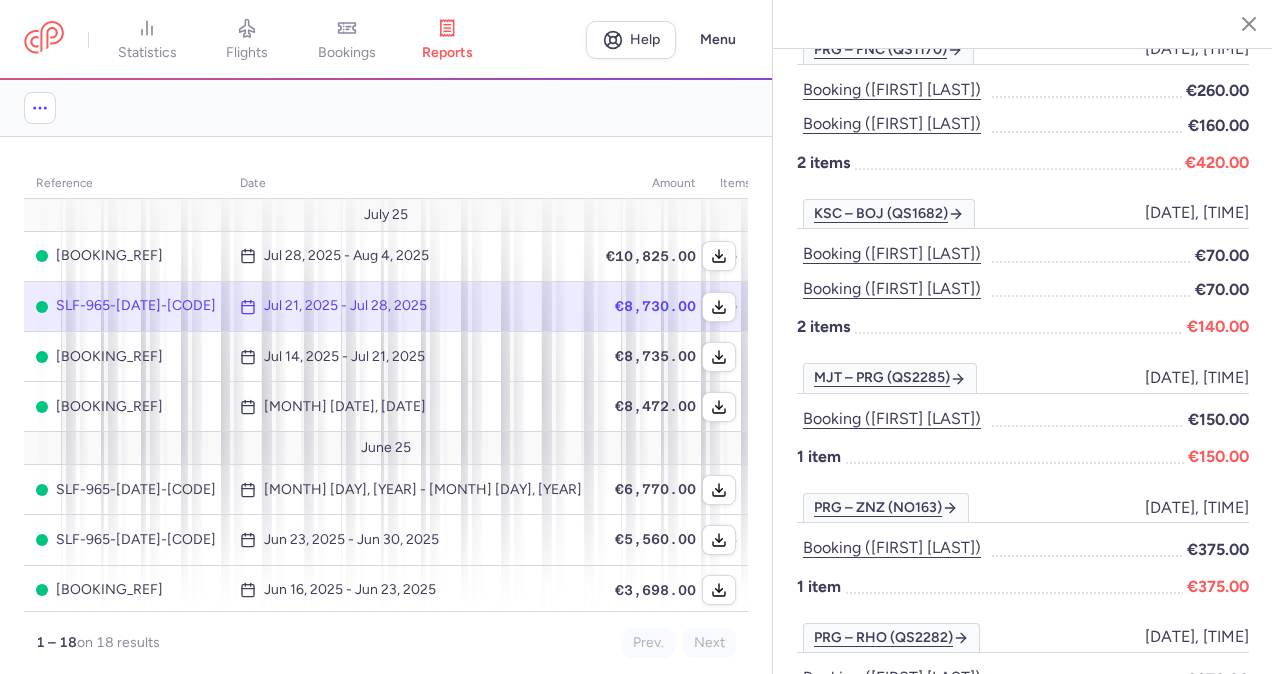 scroll, scrollTop: 3257, scrollLeft: 0, axis: vertical 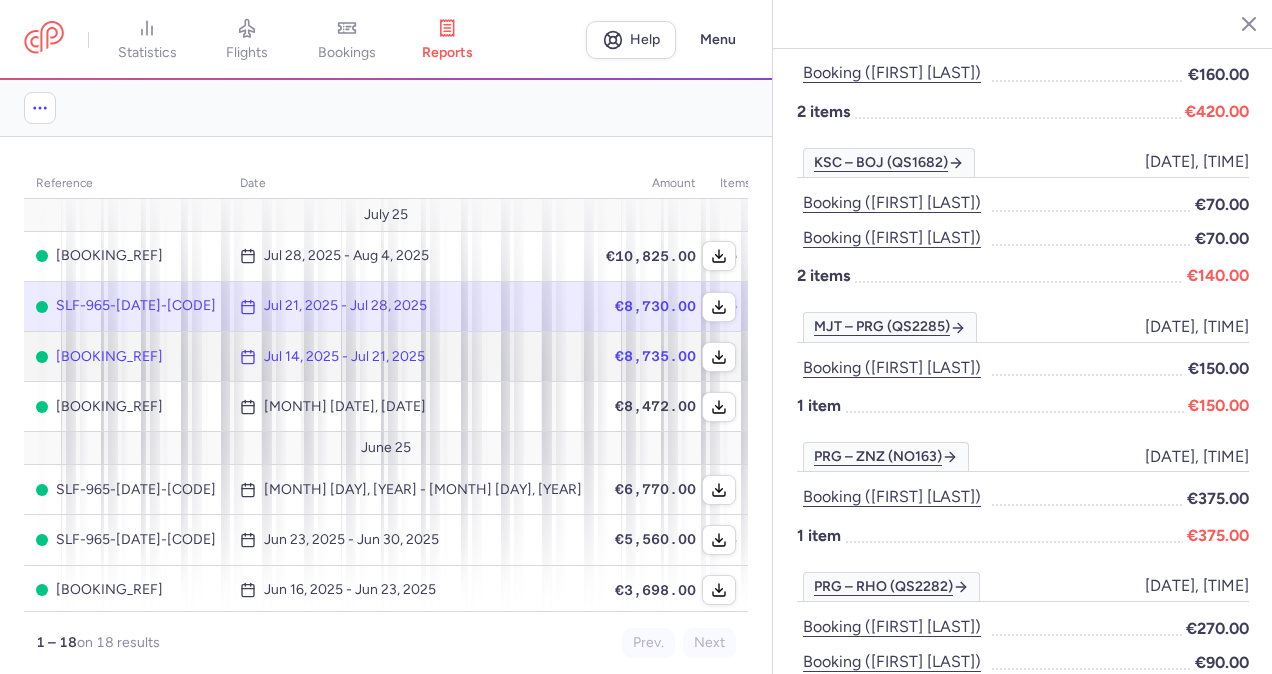 click on "[BOOKING_REF]" 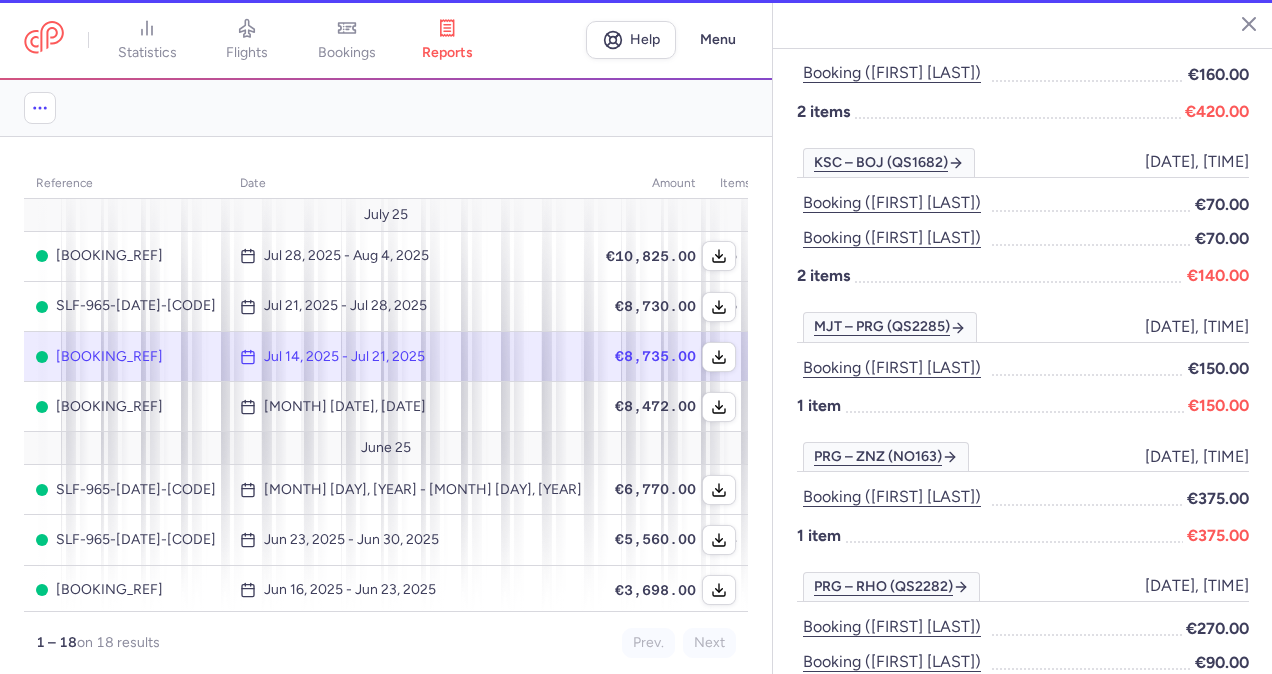 scroll, scrollTop: 2825, scrollLeft: 0, axis: vertical 